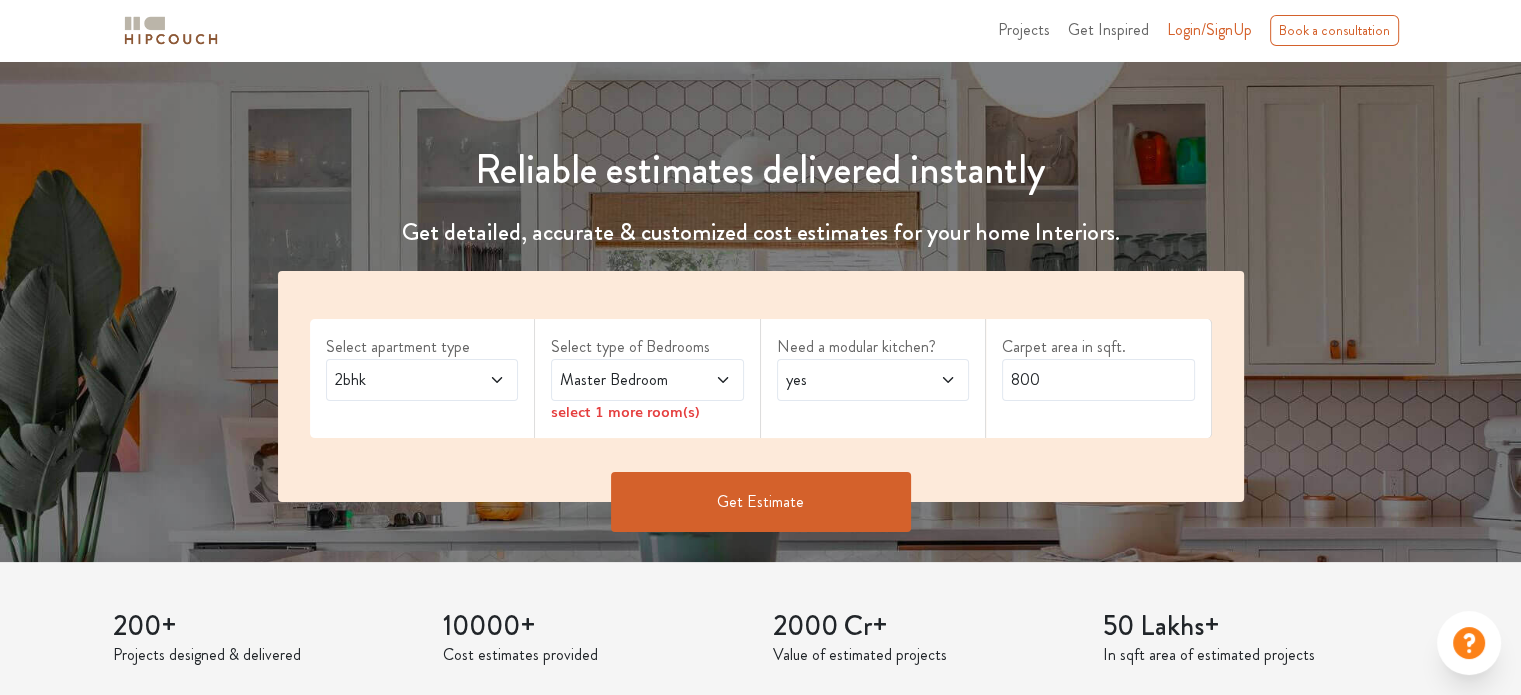 scroll, scrollTop: 200, scrollLeft: 0, axis: vertical 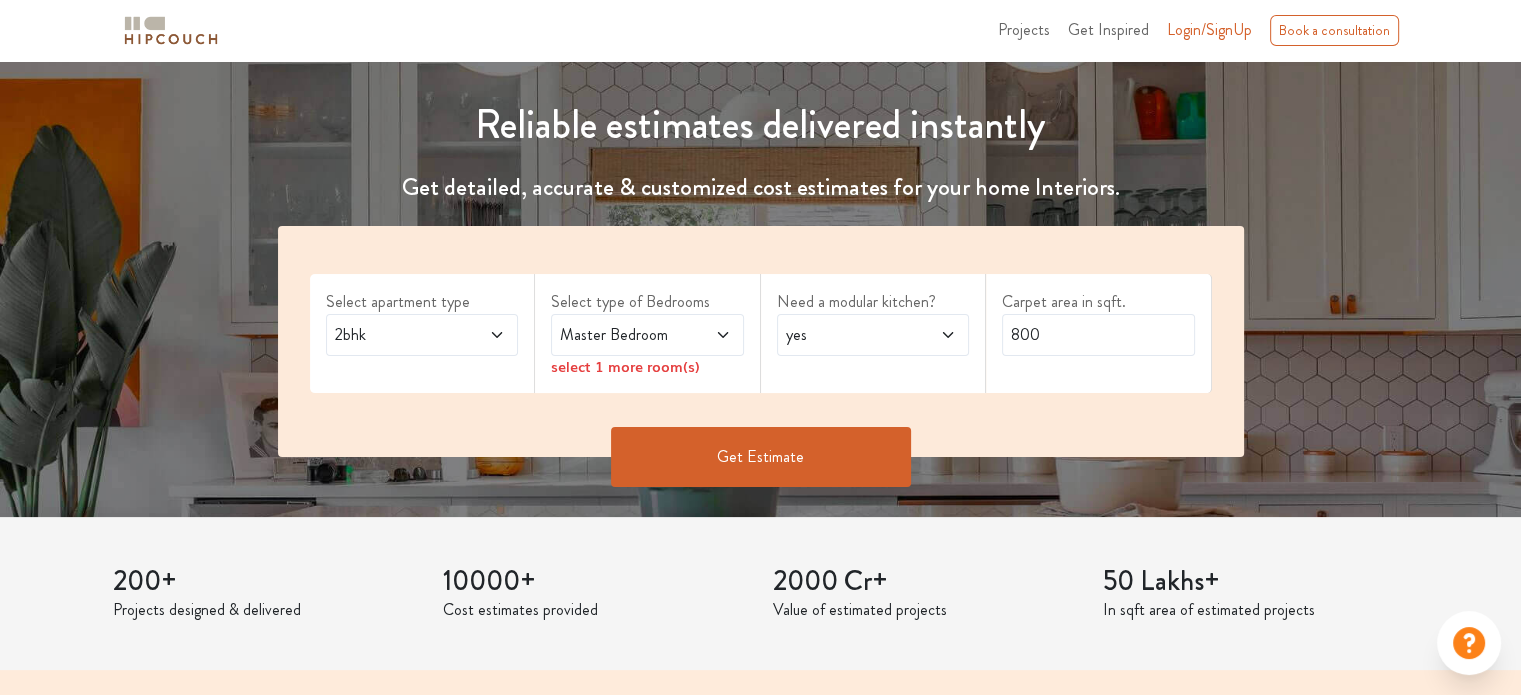 click on "Select apartment type 2bhk Select type of Bedrooms Master Bedroom select 1 more room(s) Need a modular kitchen? yes Carpet area in sqft. 800" at bounding box center (761, 341) 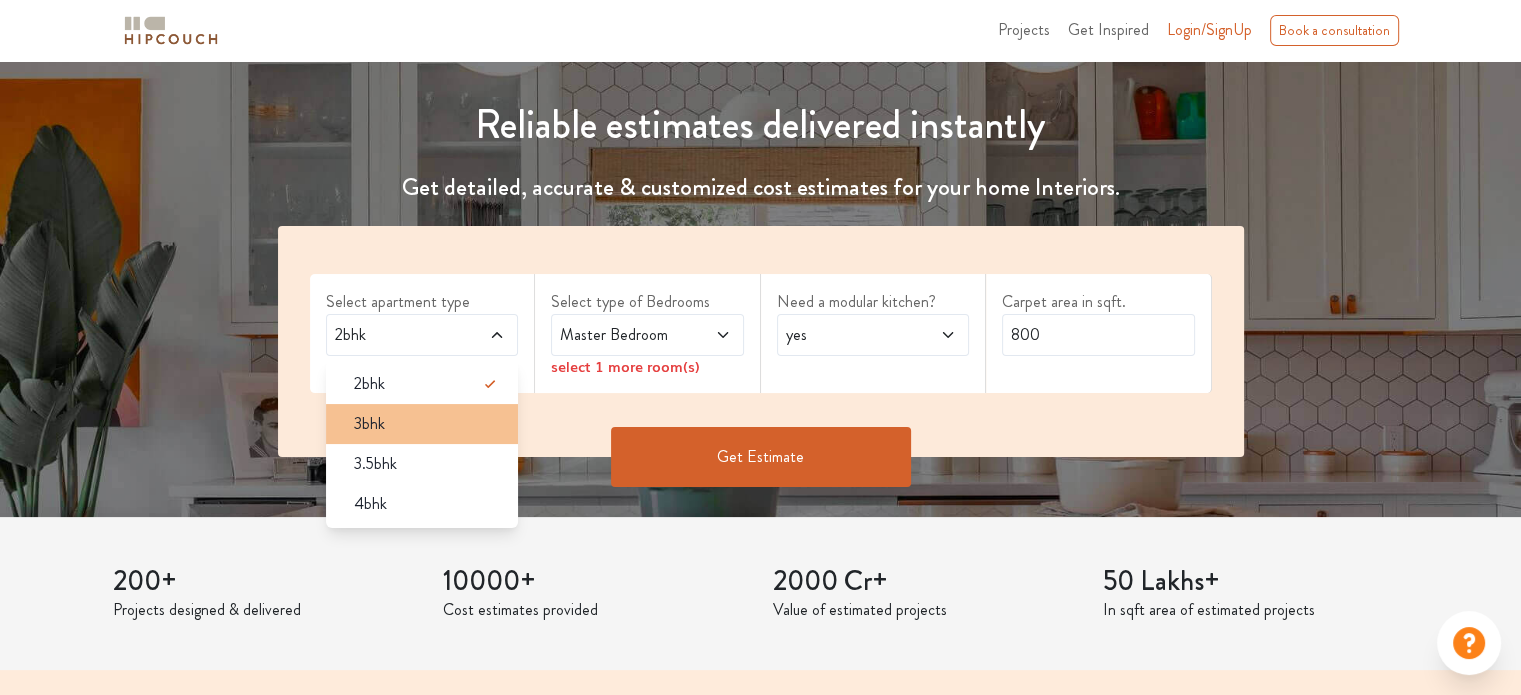 click on "3bhk" at bounding box center [428, 424] 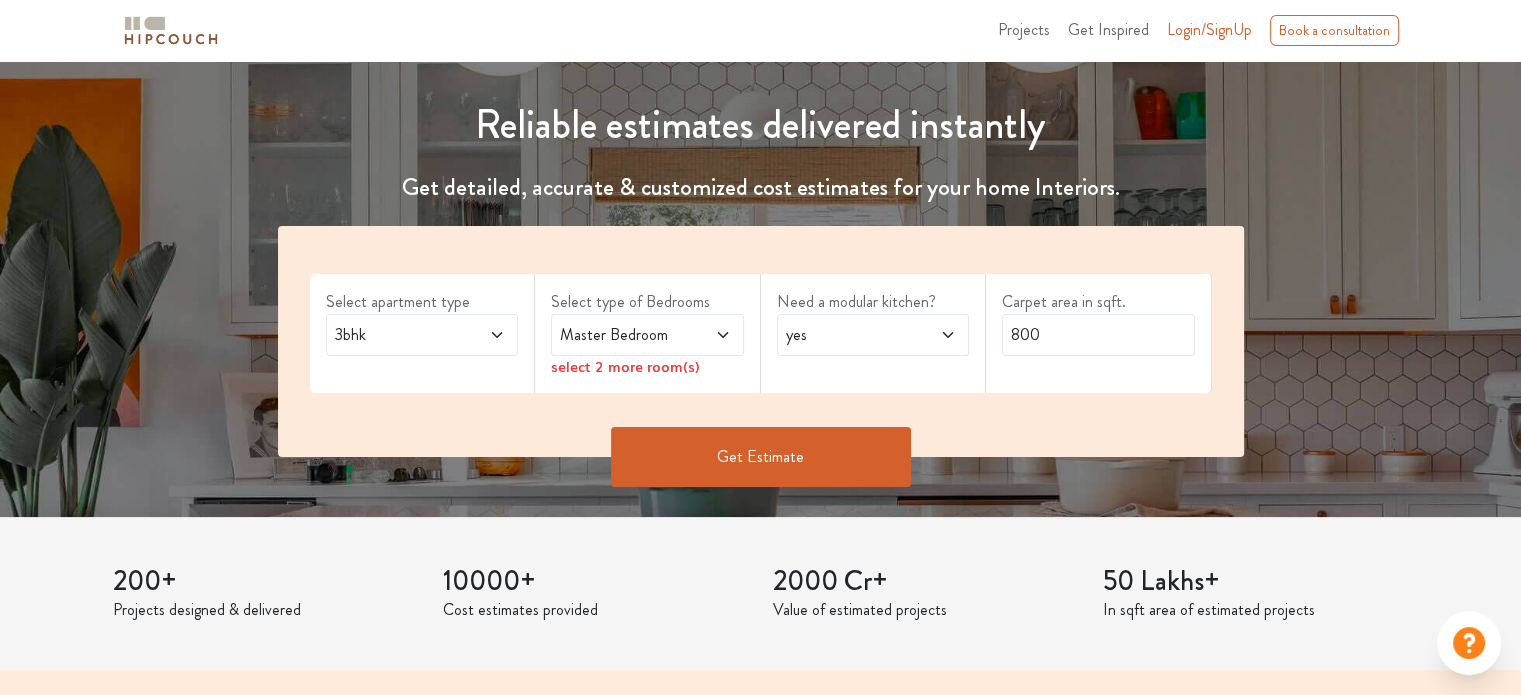 click on "Master Bedroom" at bounding box center (621, 335) 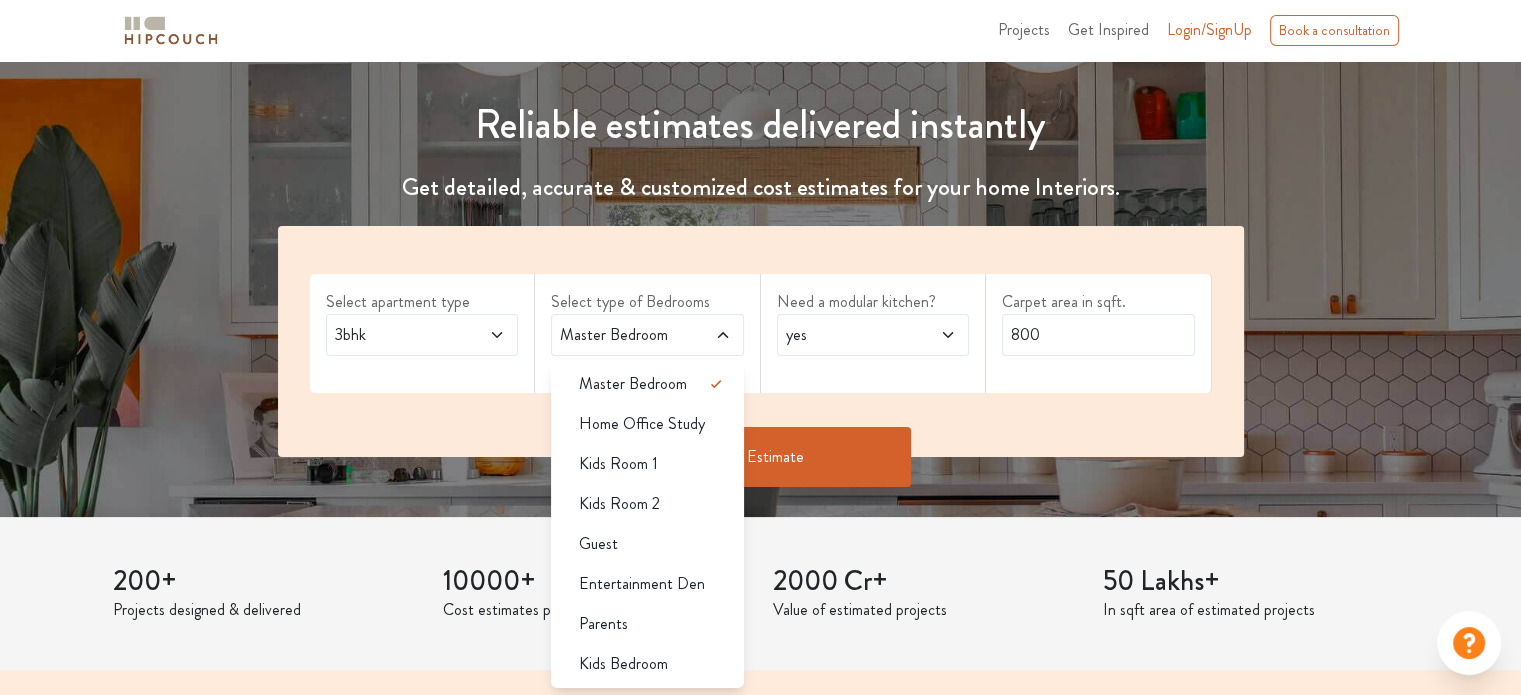 click on "yes" at bounding box center [847, 335] 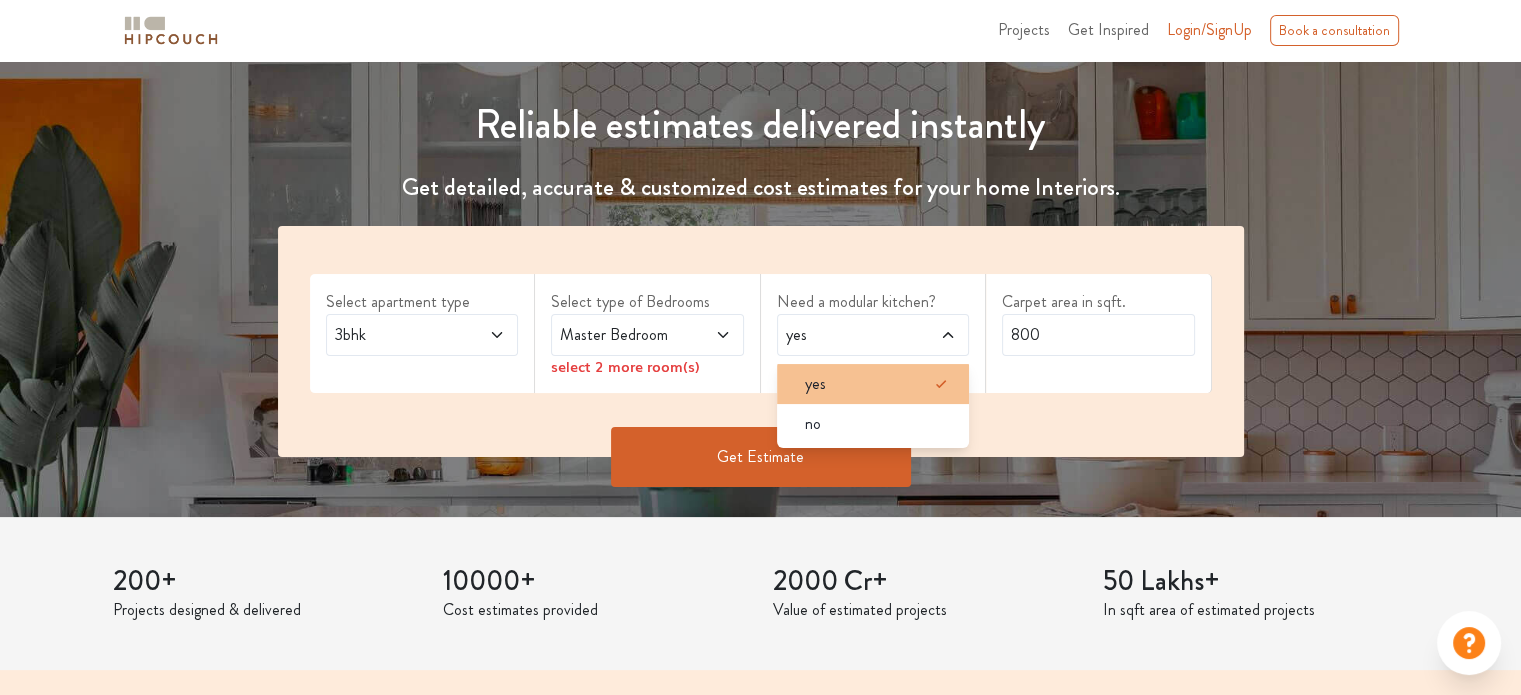 click on "yes" at bounding box center [879, 384] 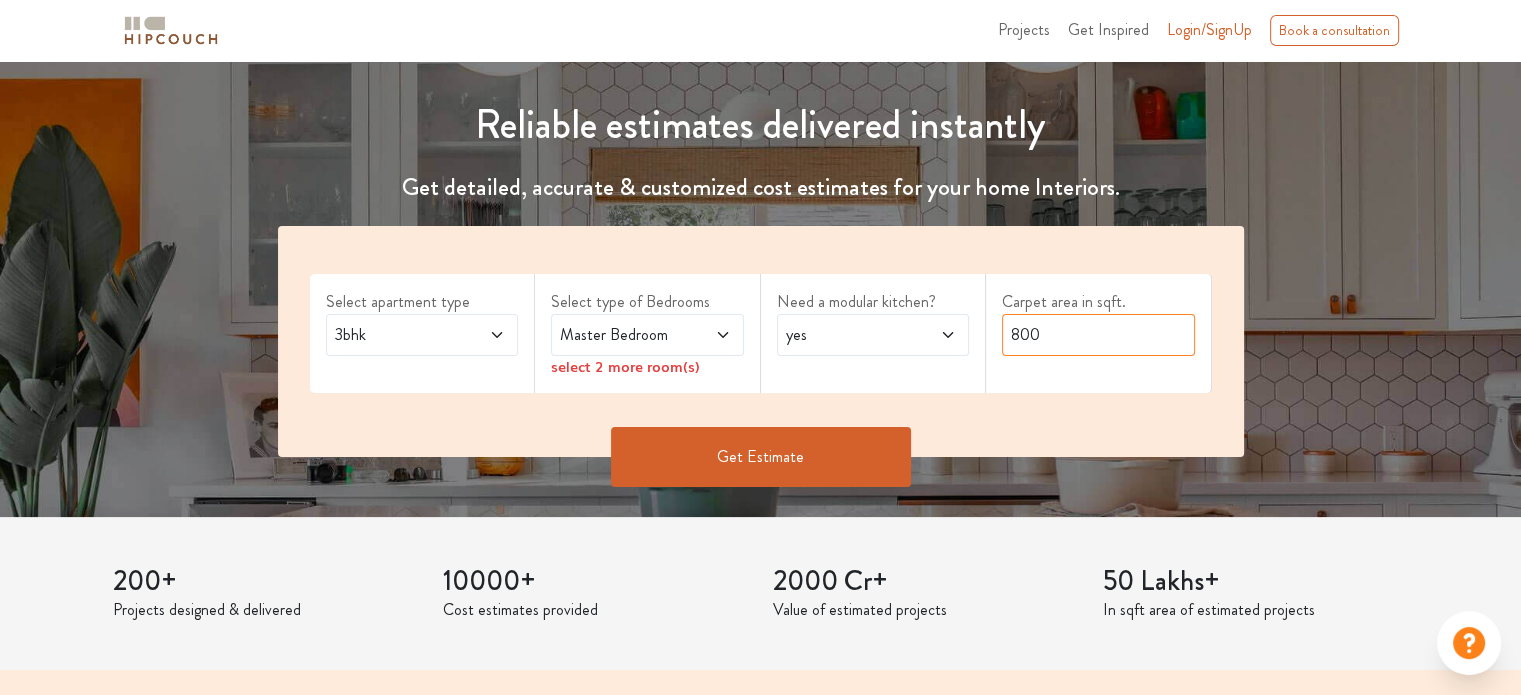 drag, startPoint x: 1080, startPoint y: 345, endPoint x: 999, endPoint y: 339, distance: 81.22192 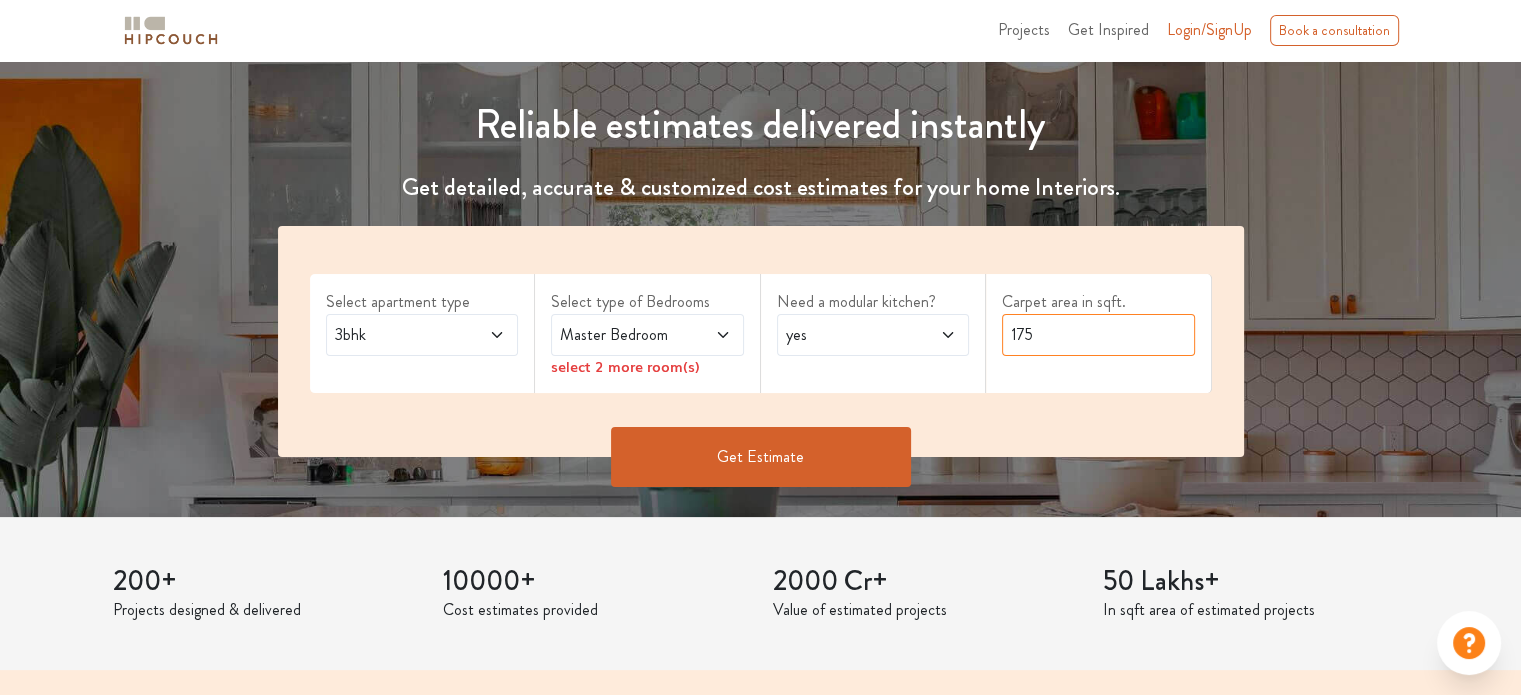 type on "175" 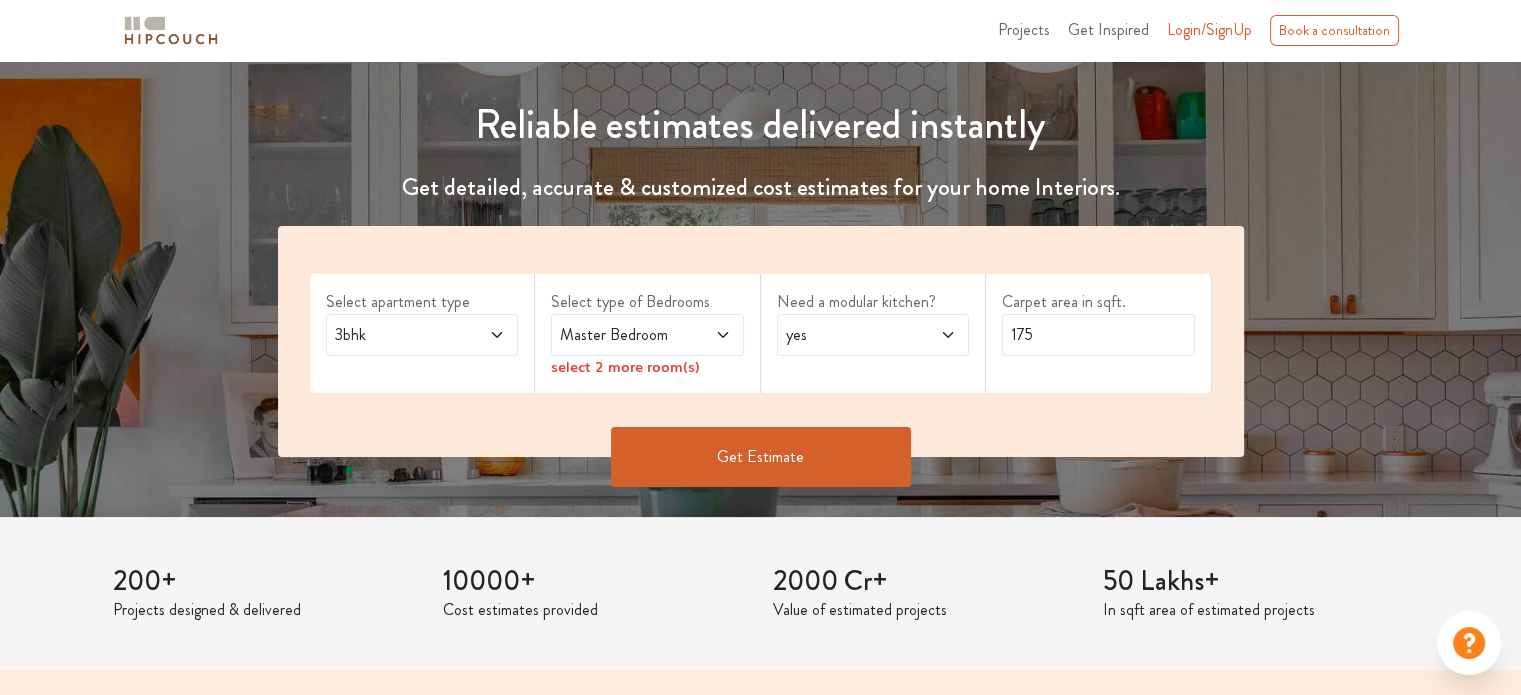 click on "Get Estimate" at bounding box center (761, 457) 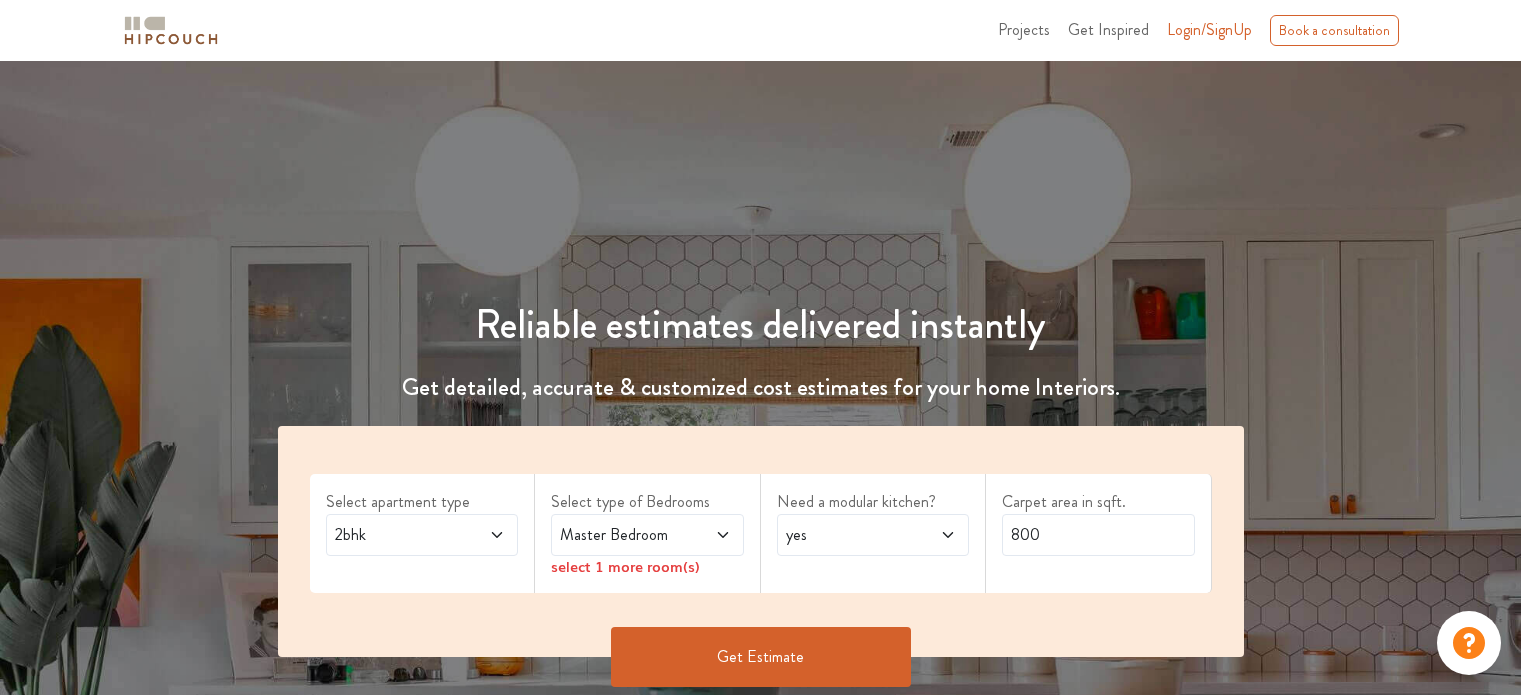 scroll, scrollTop: 0, scrollLeft: 0, axis: both 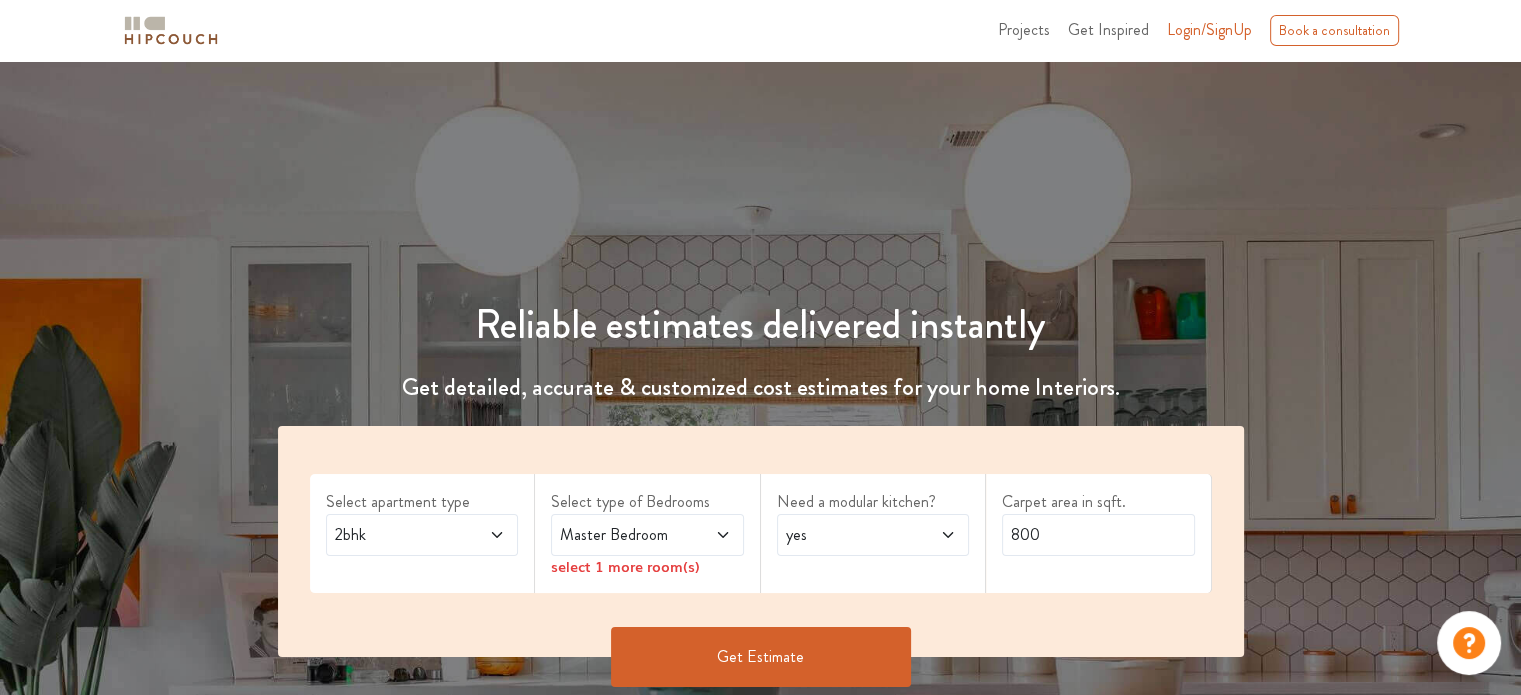 click on "2bhk" at bounding box center [396, 535] 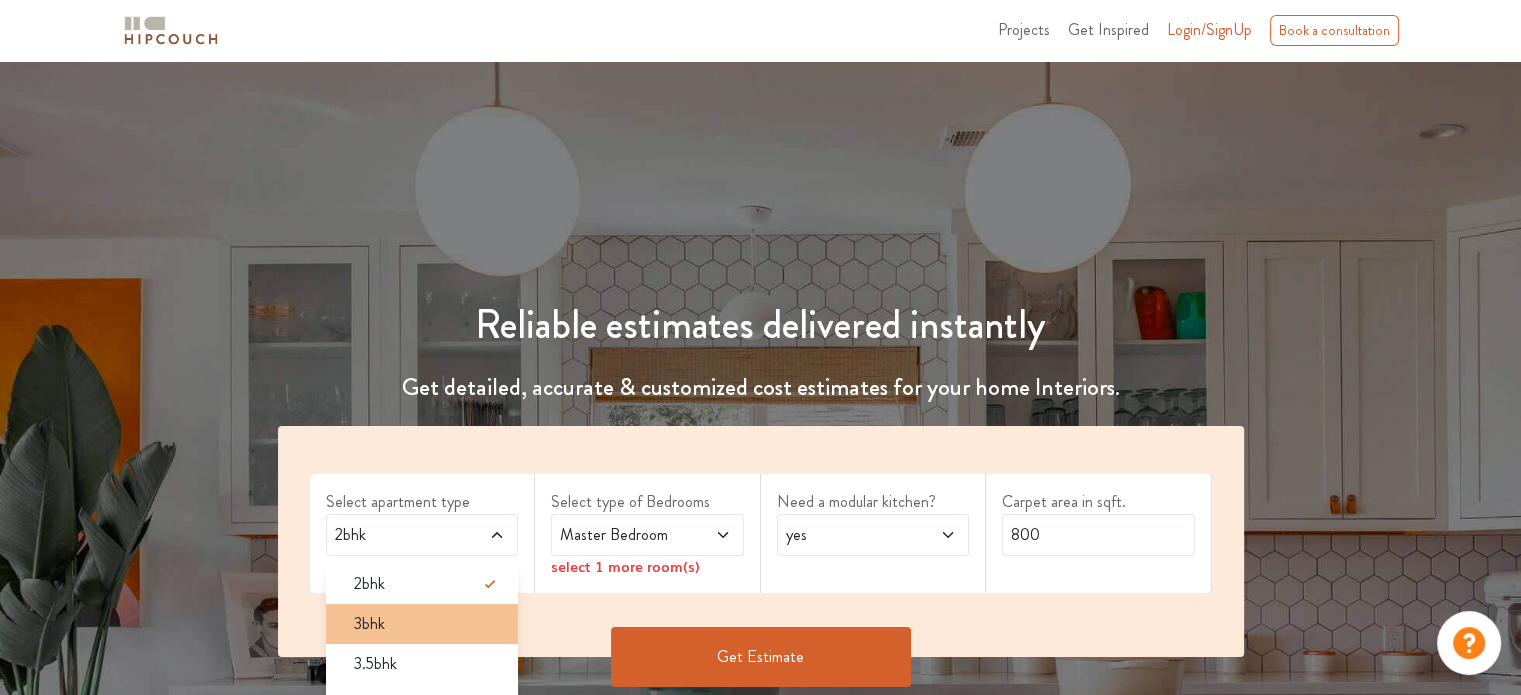 click on "3bhk" at bounding box center [428, 624] 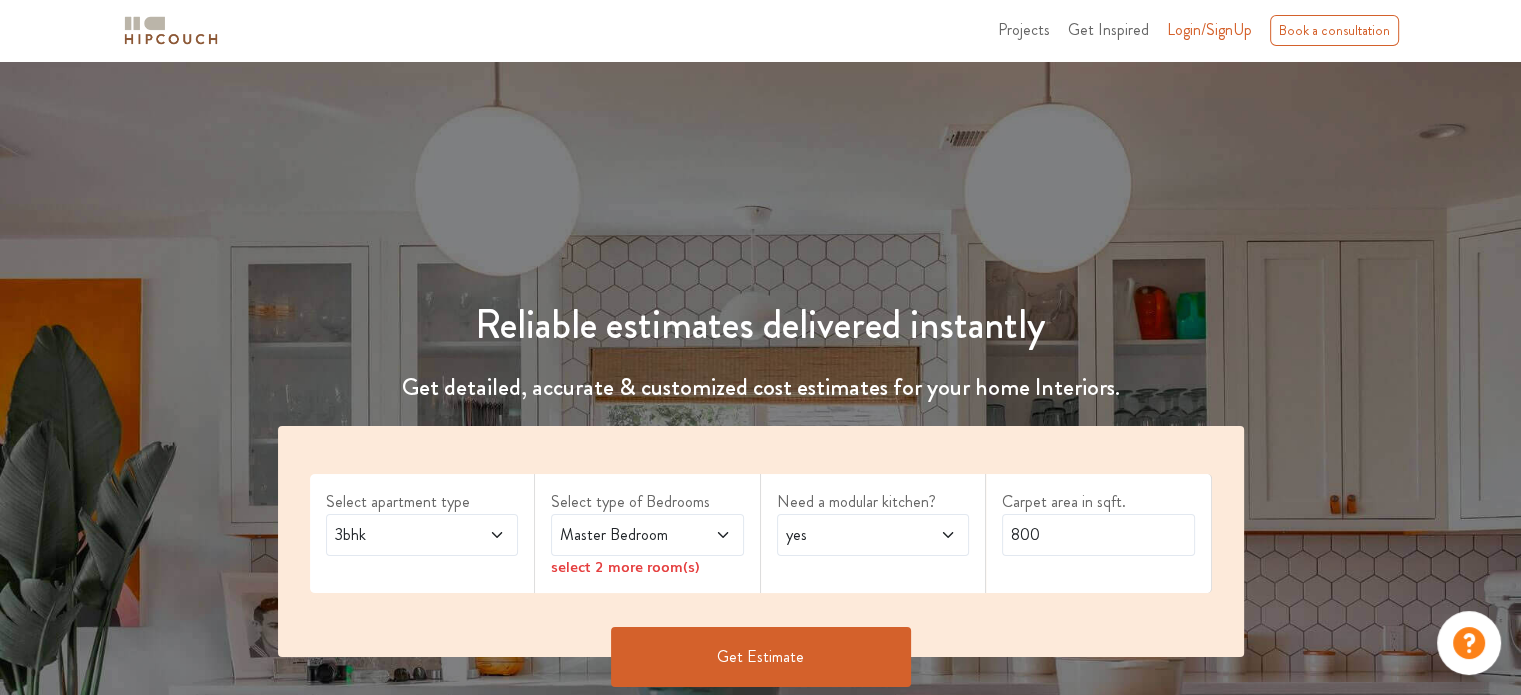 click on "select 2 more room(s)" at bounding box center (647, 566) 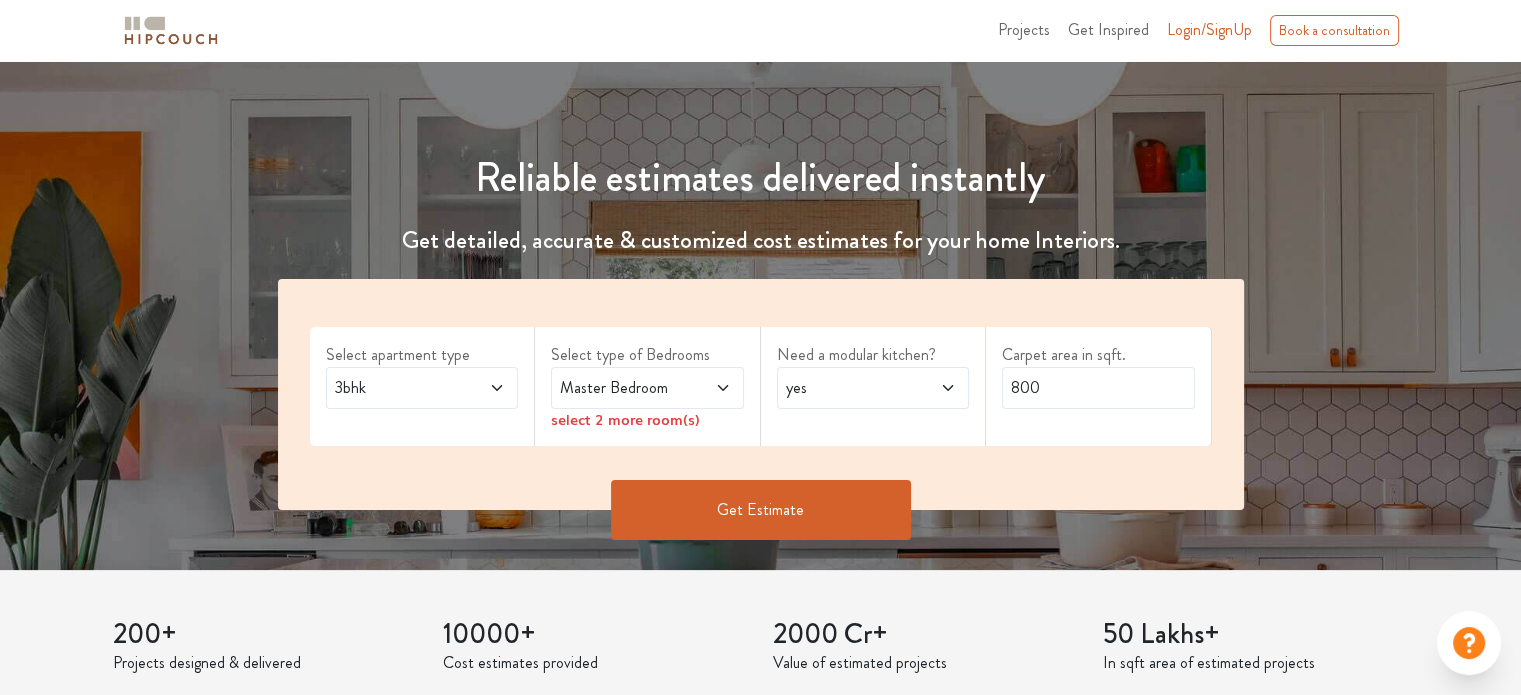 scroll, scrollTop: 200, scrollLeft: 0, axis: vertical 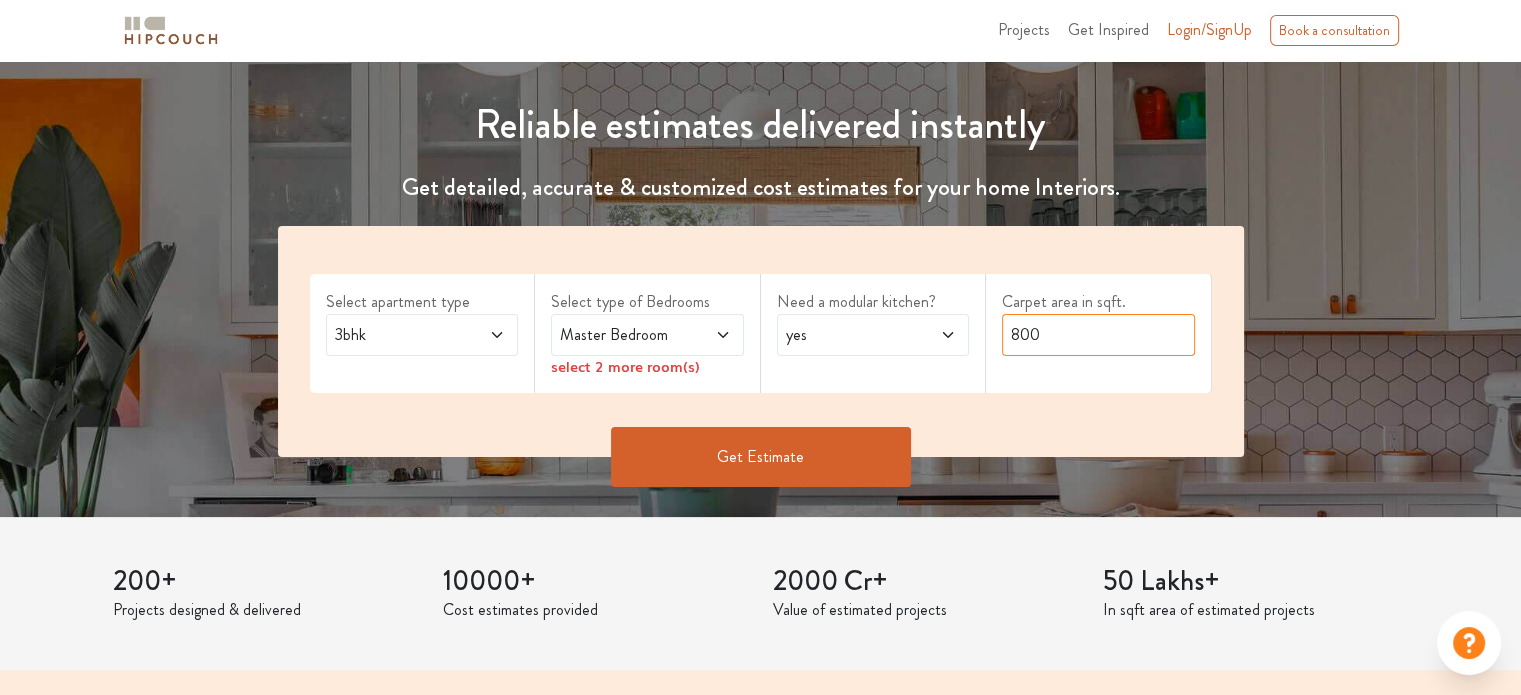 drag, startPoint x: 1046, startPoint y: 333, endPoint x: 964, endPoint y: 335, distance: 82.02438 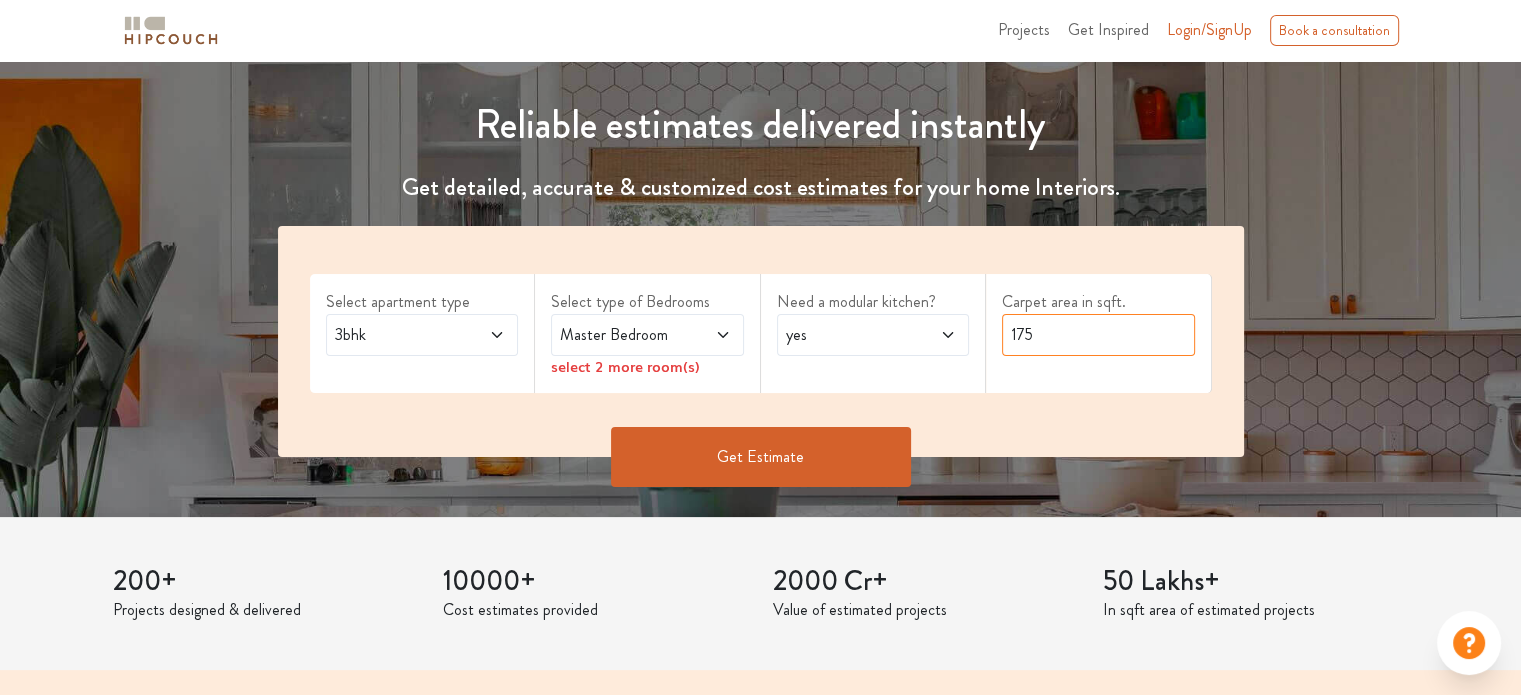 type on "175" 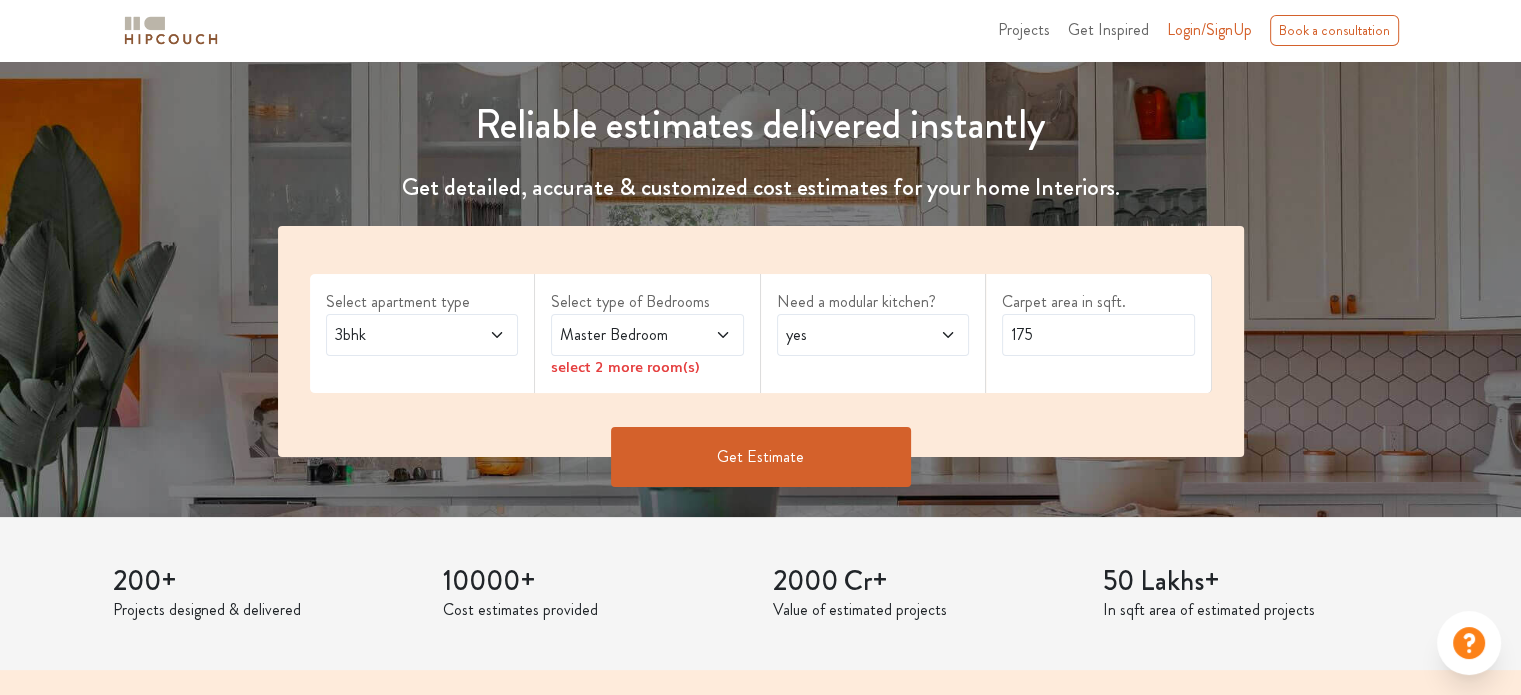 click on "Select apartment type 3bhk Select type of Bedrooms Master Bedroom select 2 more room(s) Need a modular kitchen? yes Carpet area in sqft. 175" at bounding box center (761, 341) 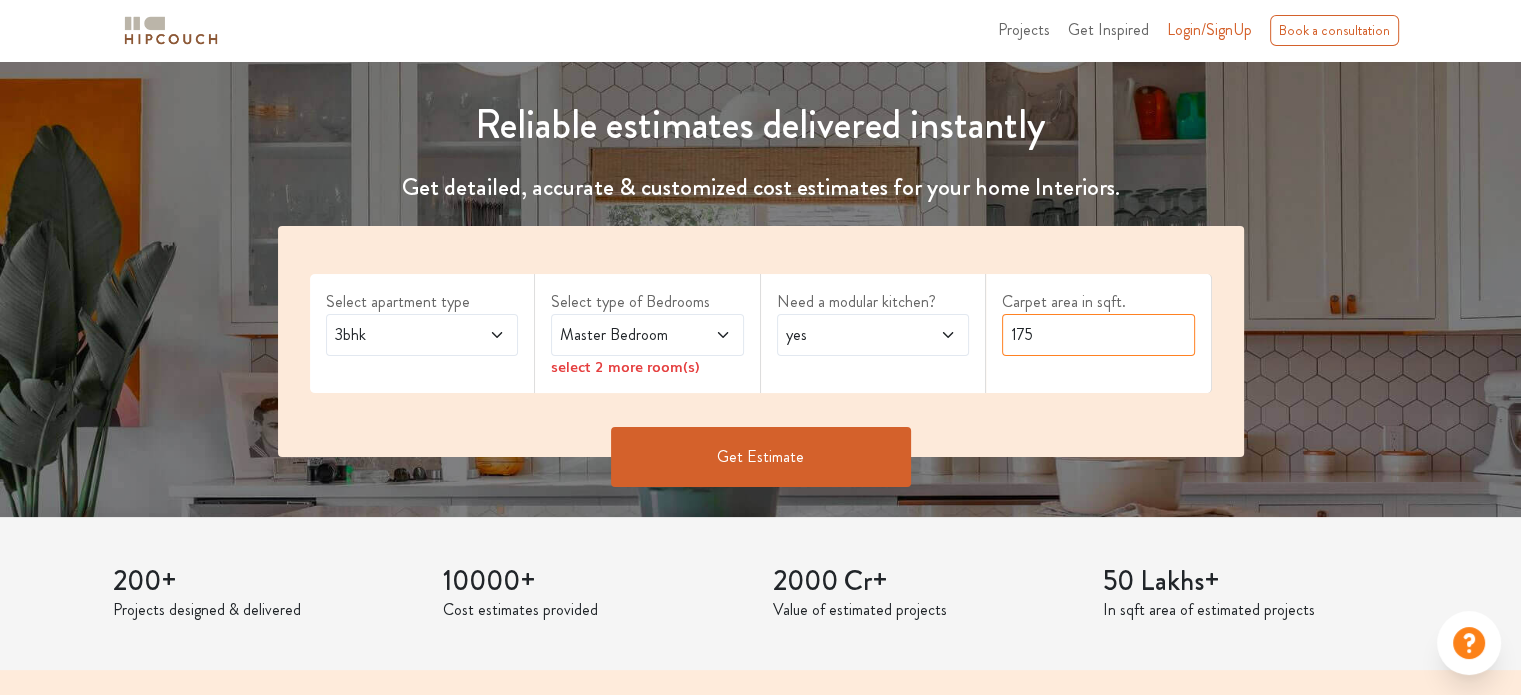 click on "175" at bounding box center [1098, 335] 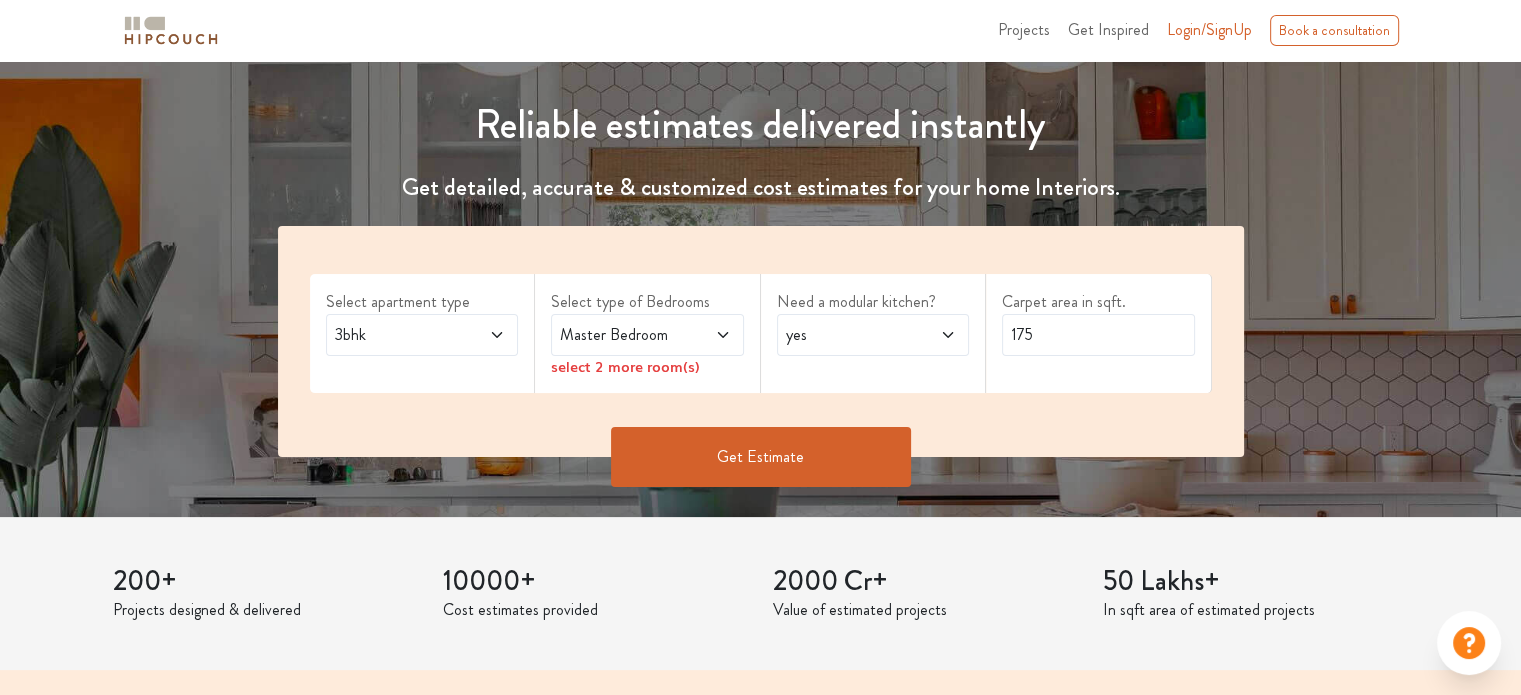 type 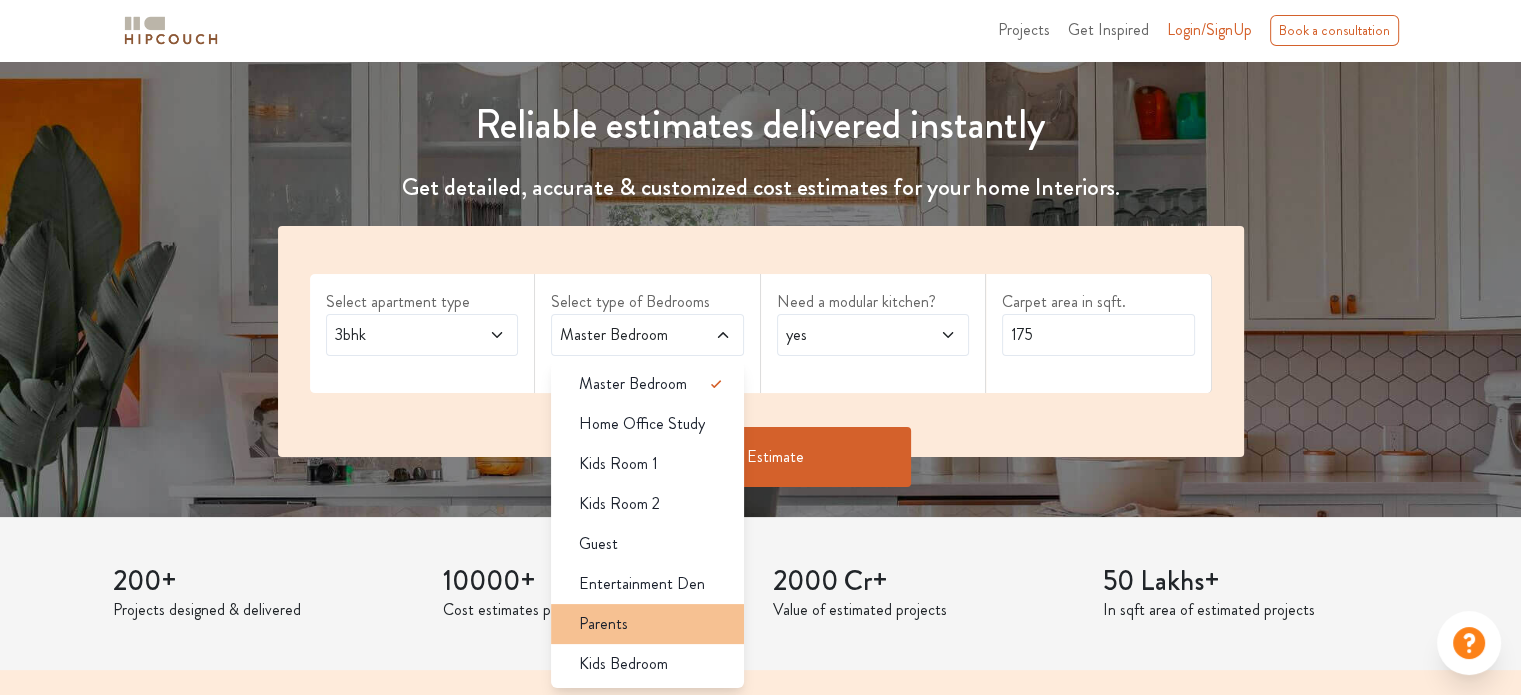 click on "Parents" at bounding box center (653, 624) 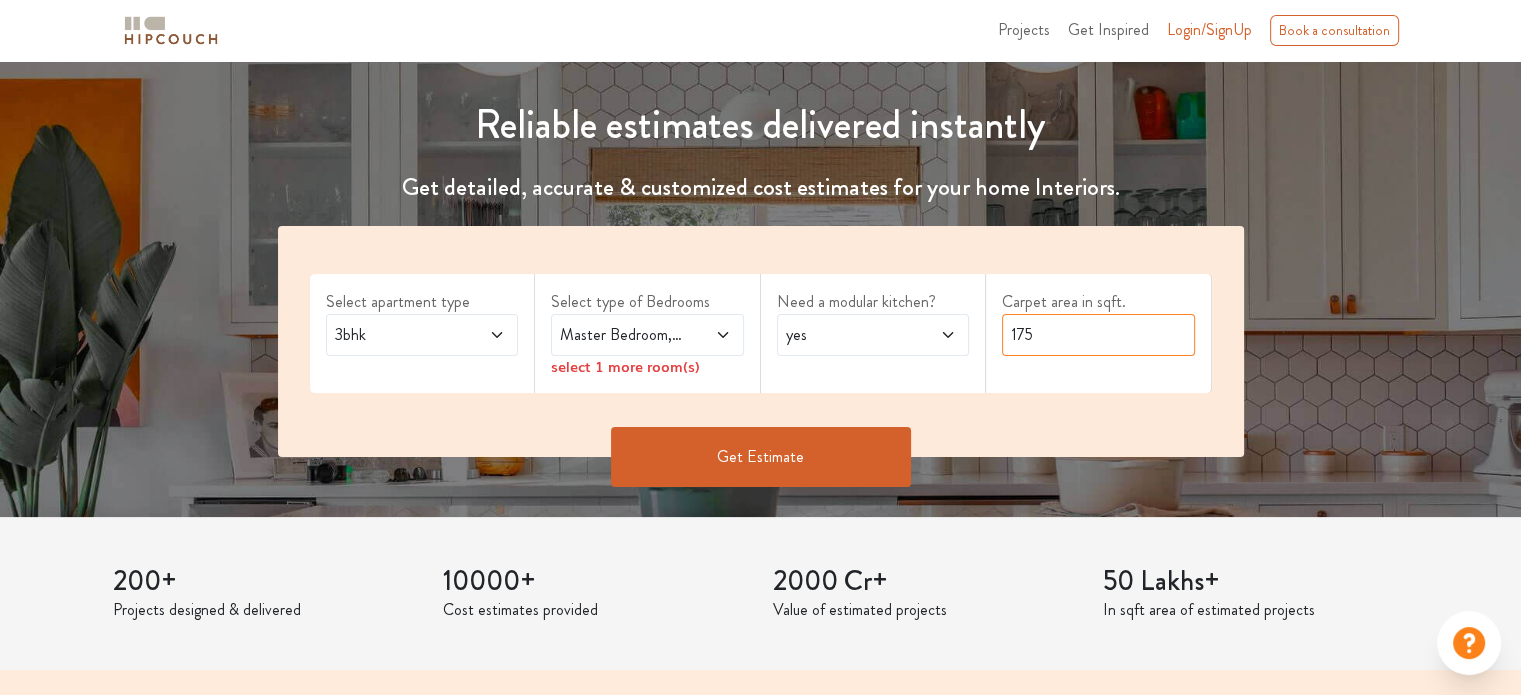drag, startPoint x: 1100, startPoint y: 335, endPoint x: 921, endPoint y: 297, distance: 182.98907 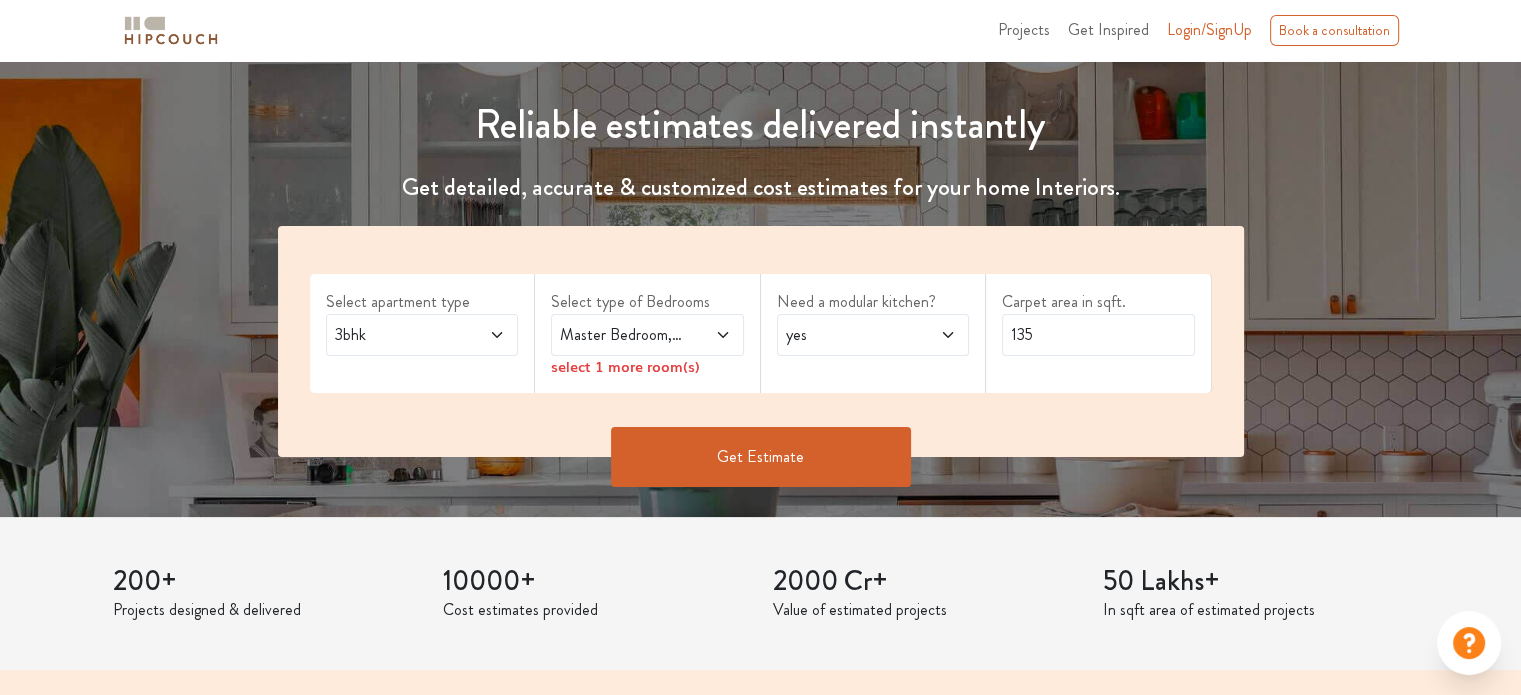 click on "select 1 more room(s)" at bounding box center (647, 366) 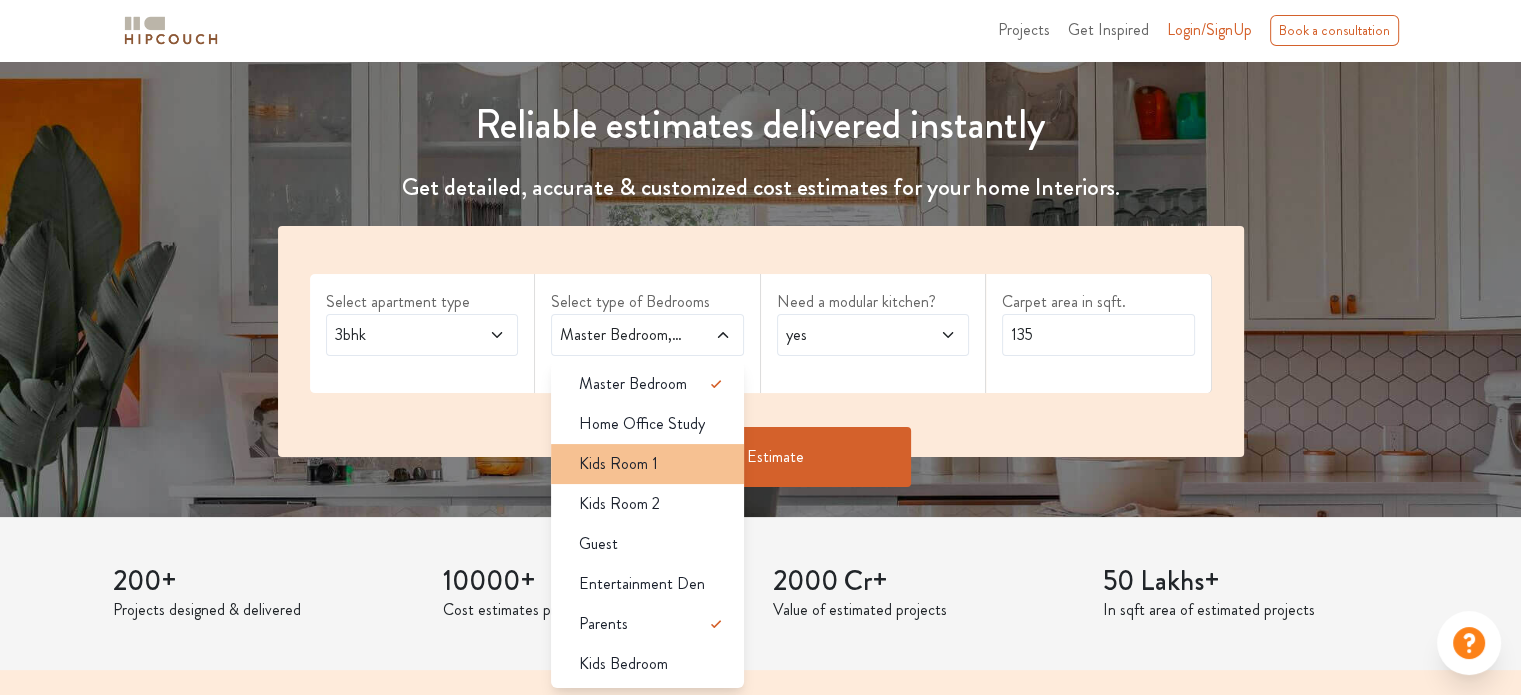 click on "Kids Room 1" at bounding box center (653, 464) 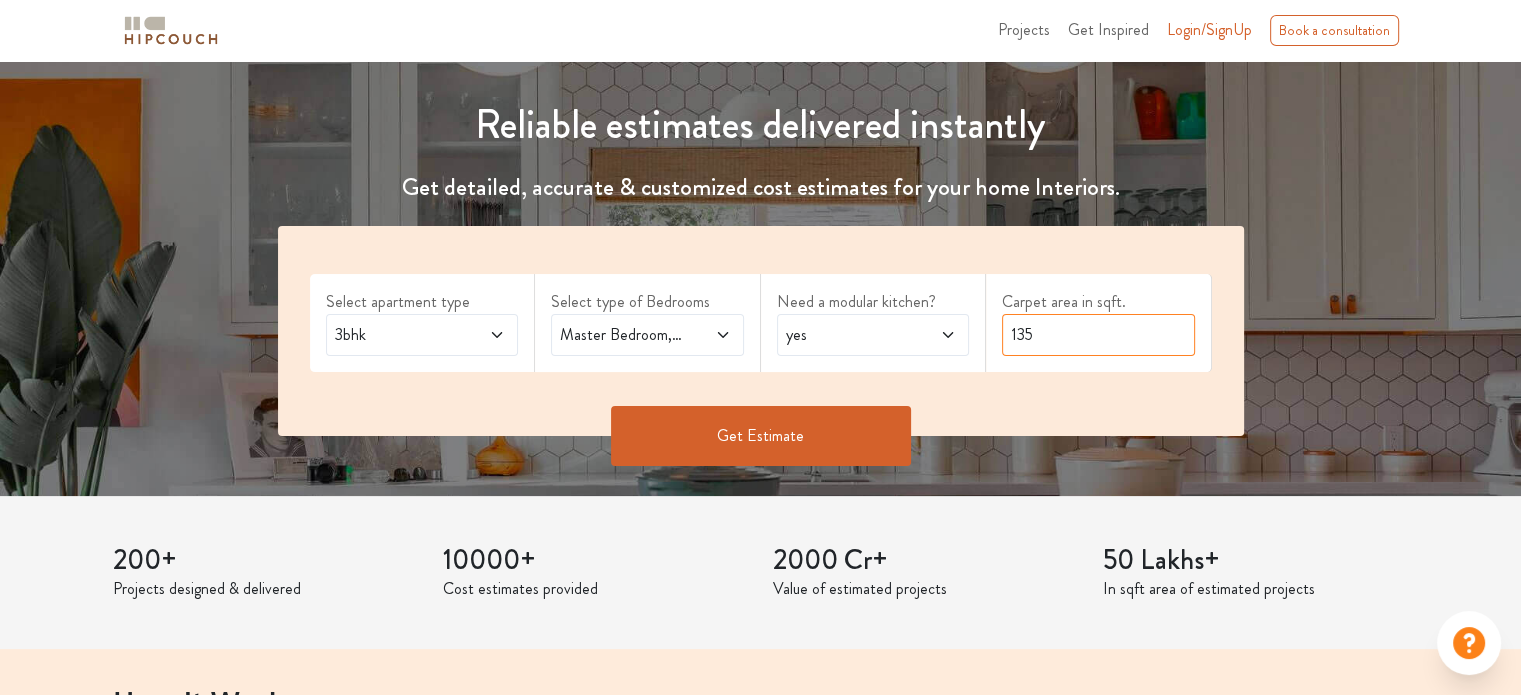 drag, startPoint x: 1008, startPoint y: 339, endPoint x: 1064, endPoint y: 343, distance: 56.142673 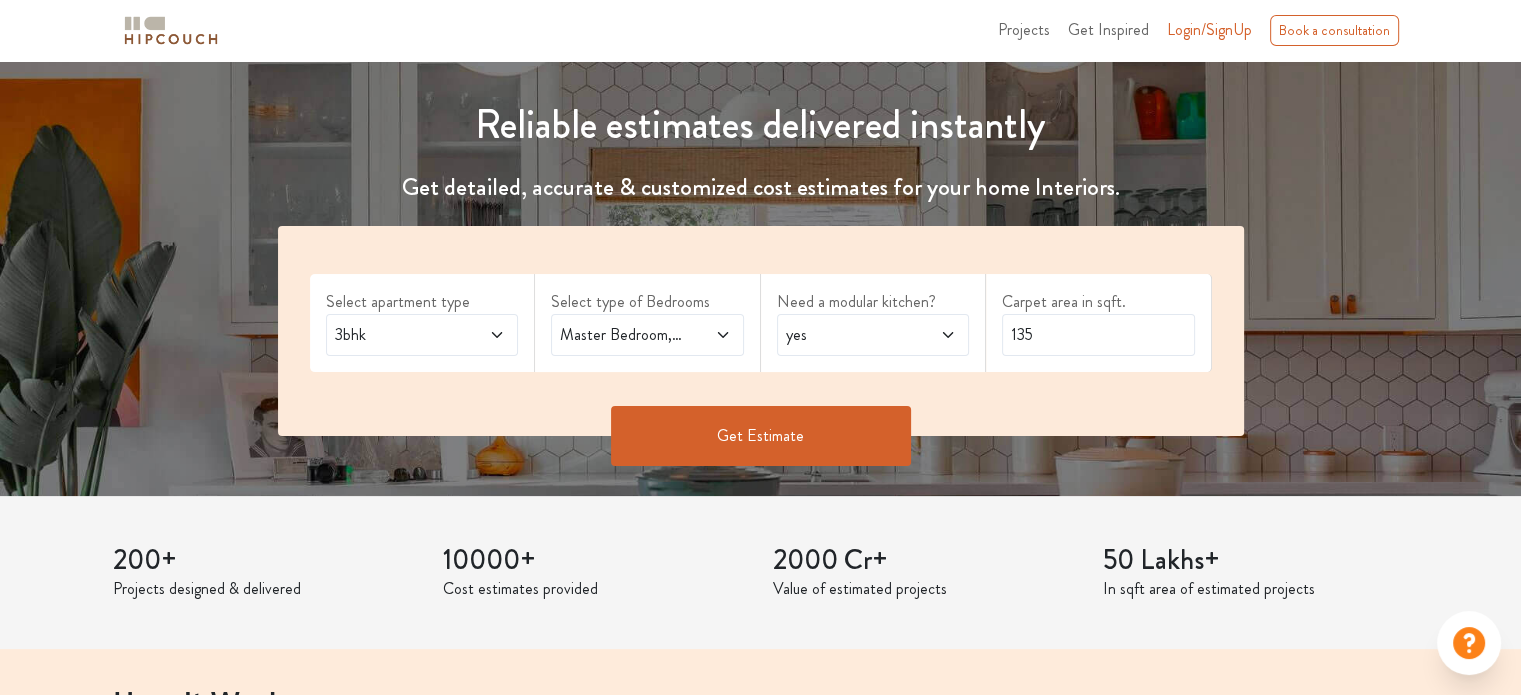 click on "Master Bedroom,Kids Room 1,Parents" at bounding box center (621, 335) 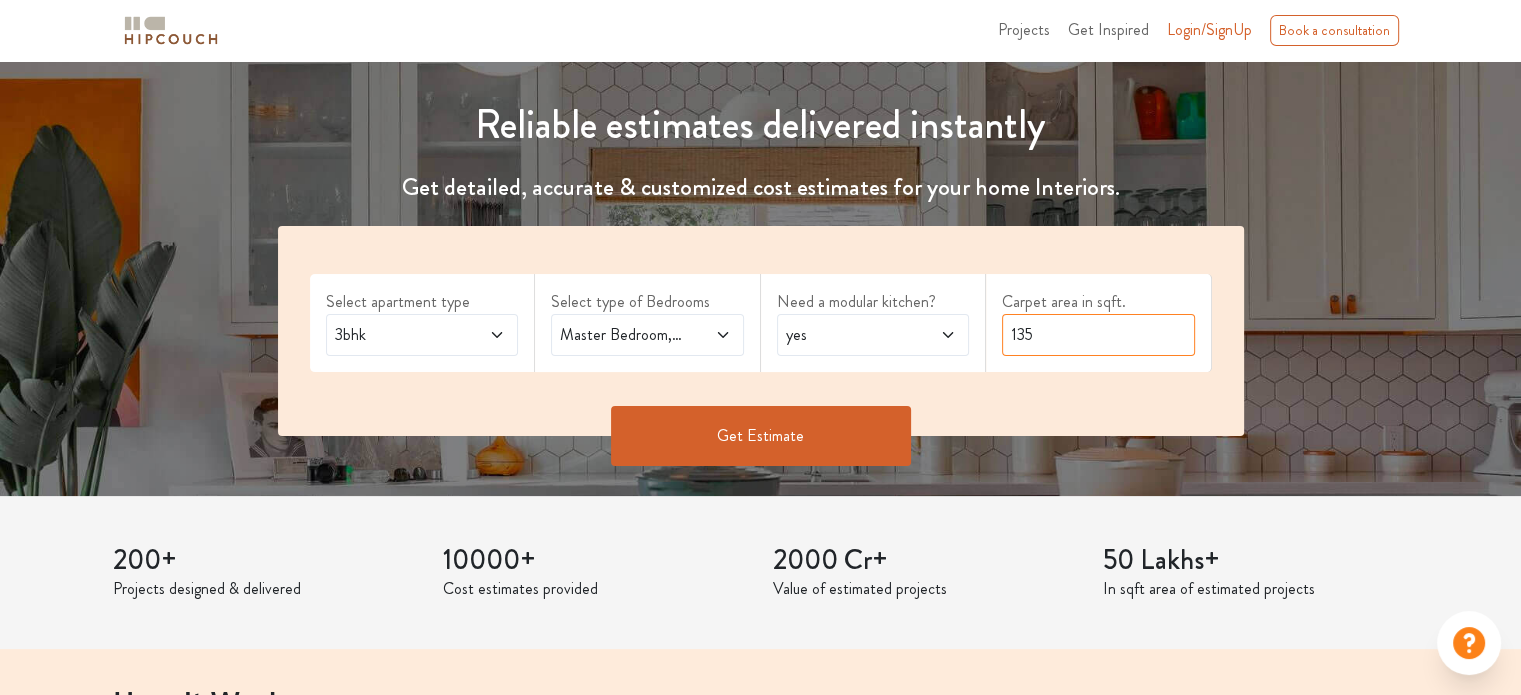 drag, startPoint x: 1010, startPoint y: 334, endPoint x: 1054, endPoint y: 341, distance: 44.553337 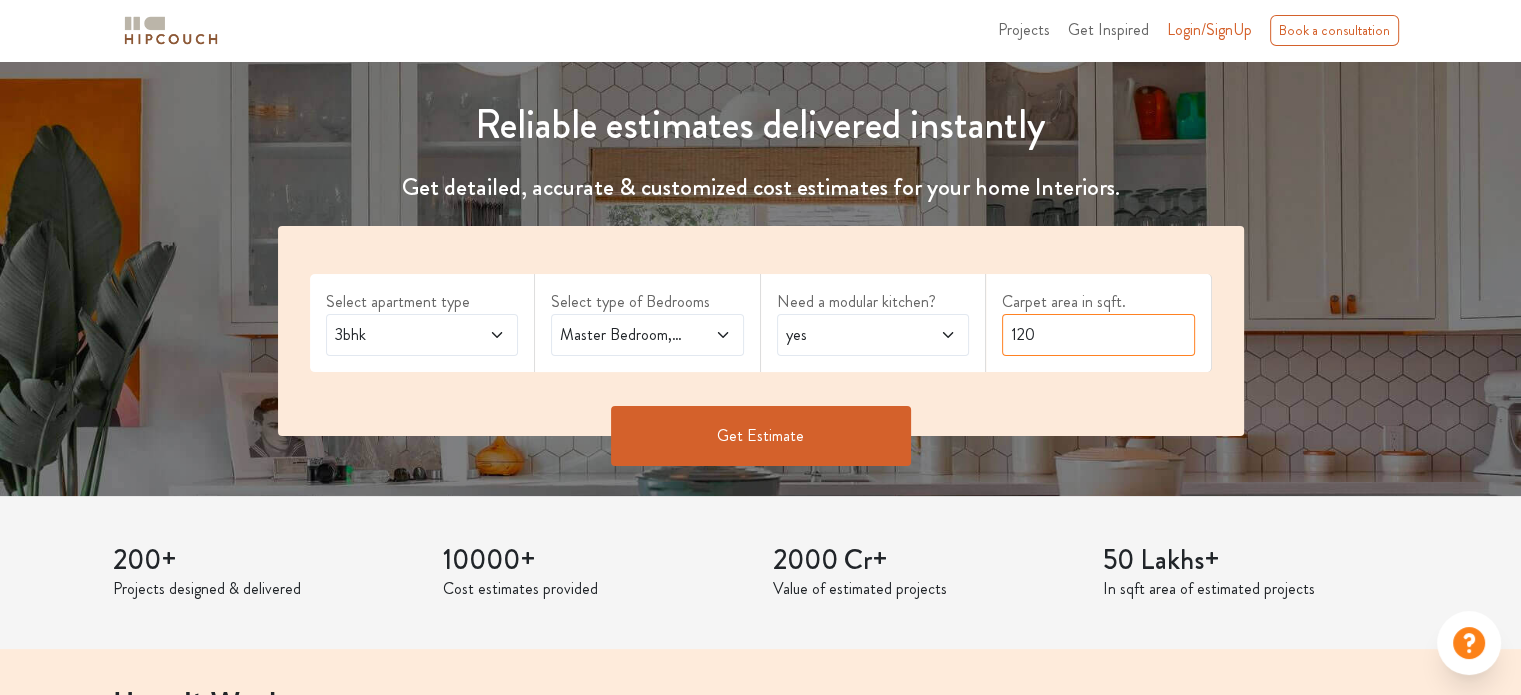 type on "120" 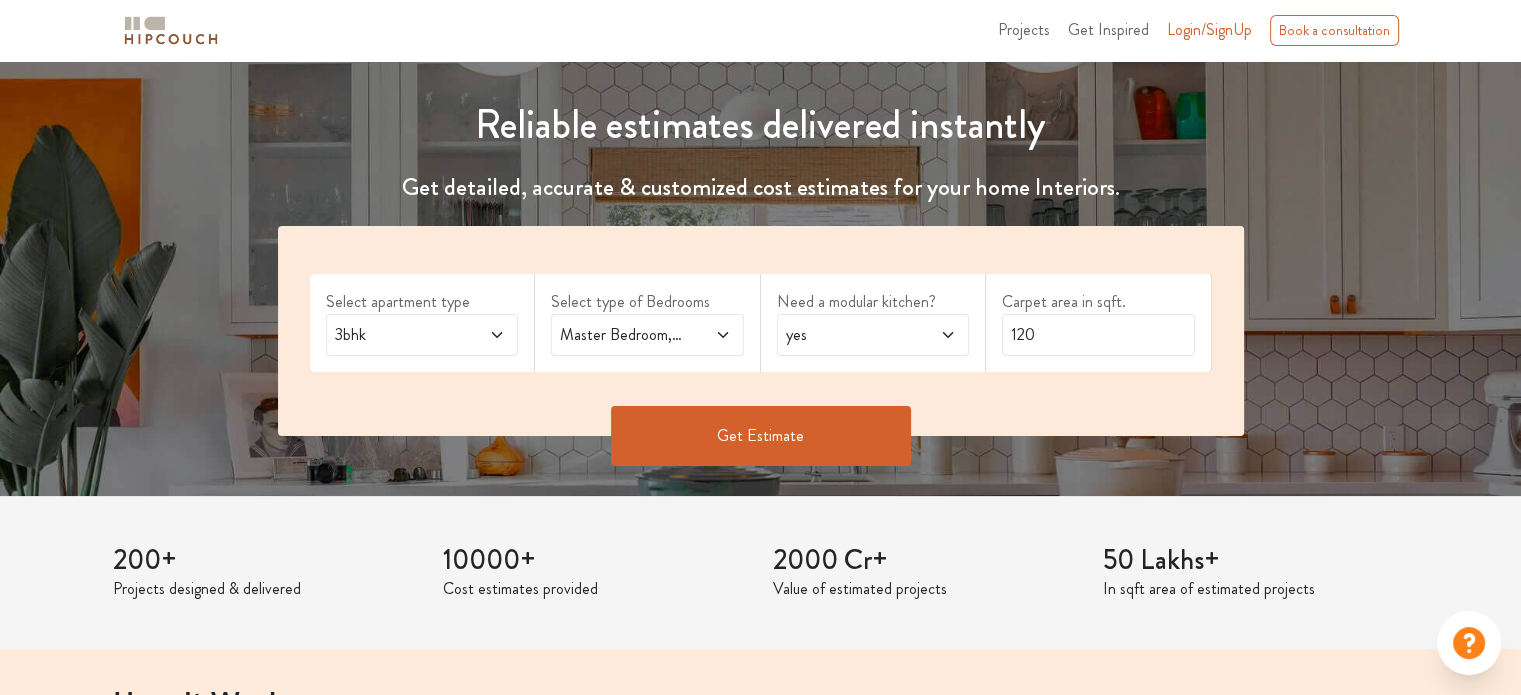 click on "Get Estimate" at bounding box center (761, 436) 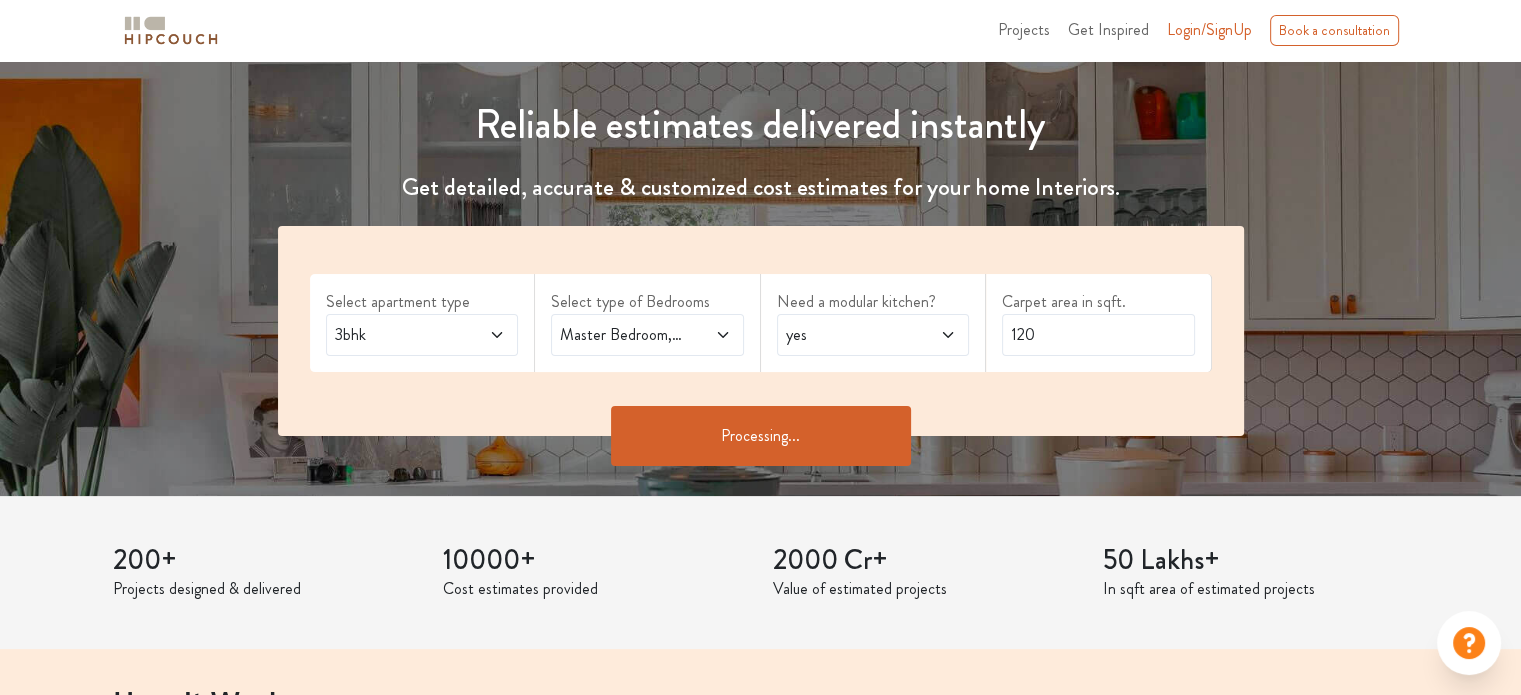 scroll, scrollTop: 0, scrollLeft: 0, axis: both 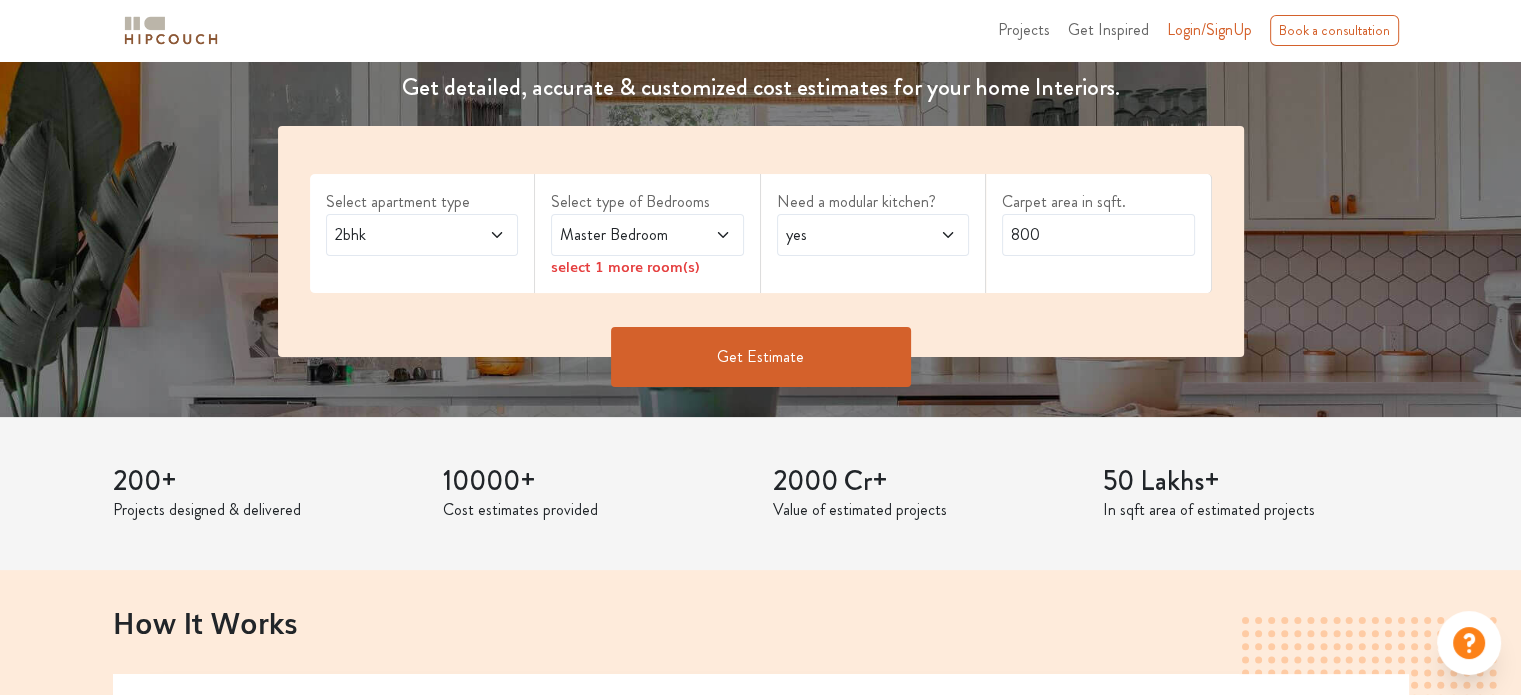 click on "Projects" at bounding box center [1024, 29] 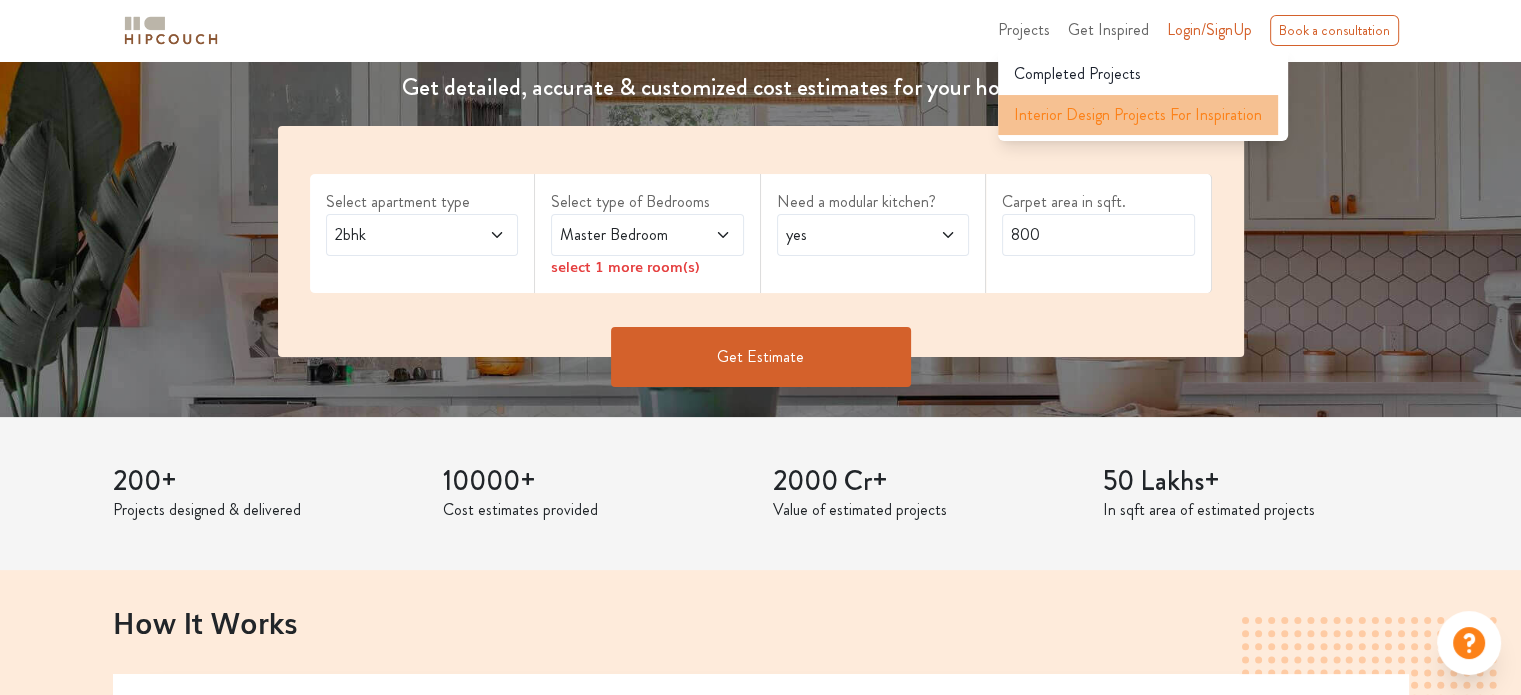 click on "Interior Design Projects For Inspiration" at bounding box center (1138, 115) 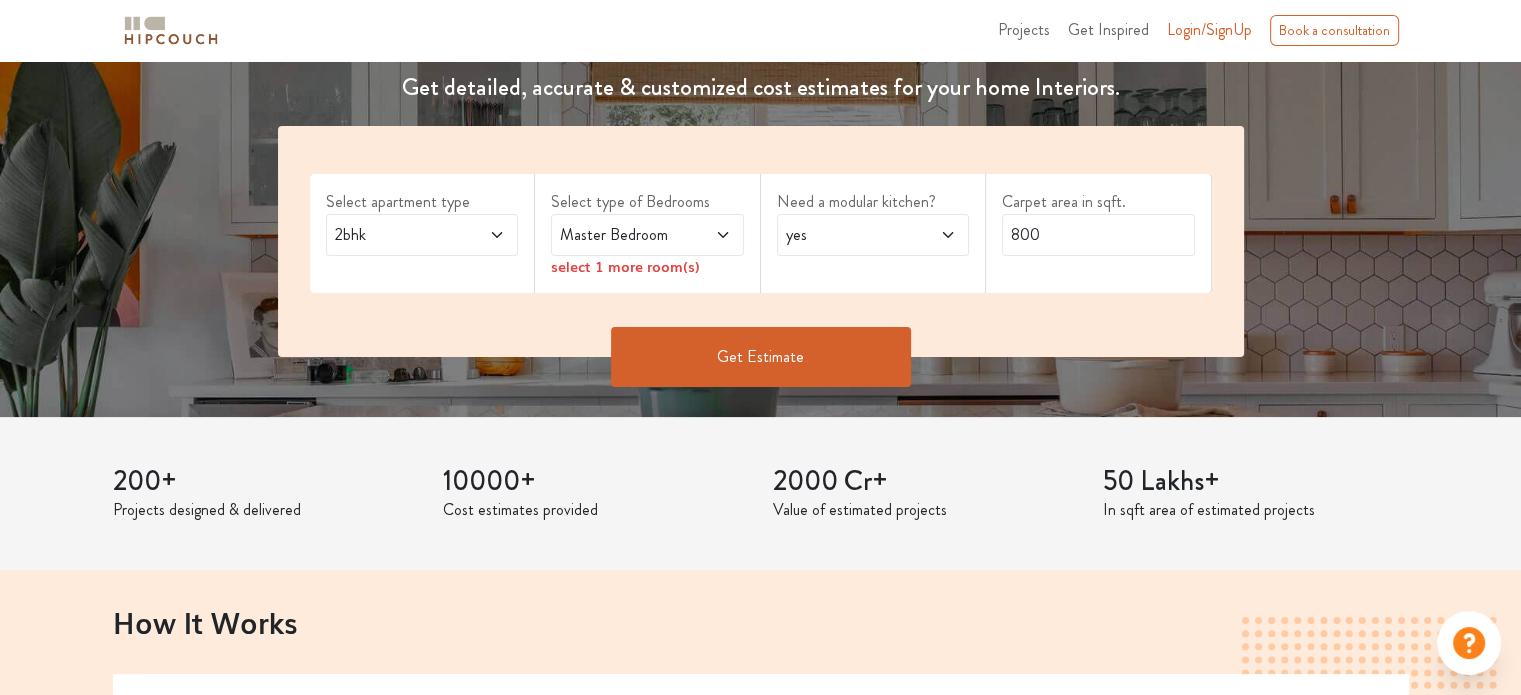 click on "Get Estimate" at bounding box center [761, 357] 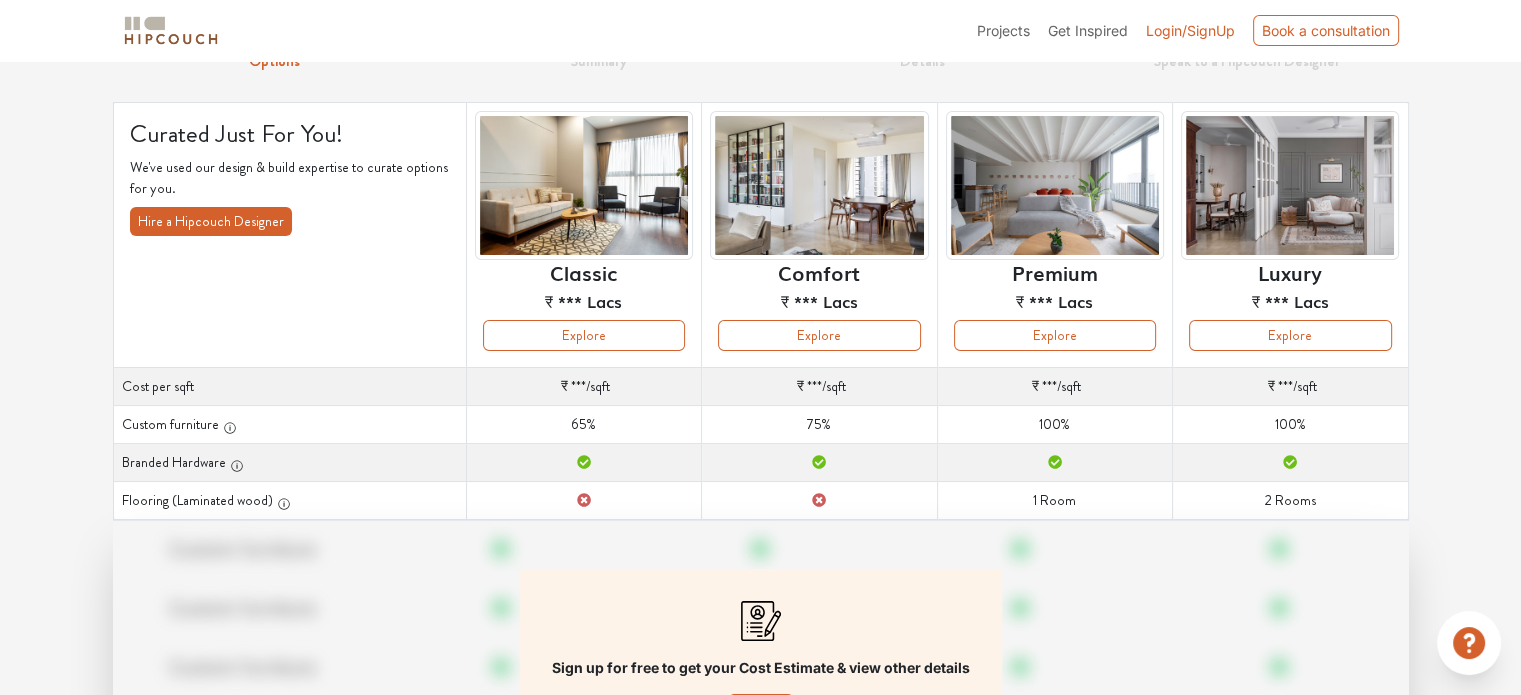 scroll, scrollTop: 100, scrollLeft: 0, axis: vertical 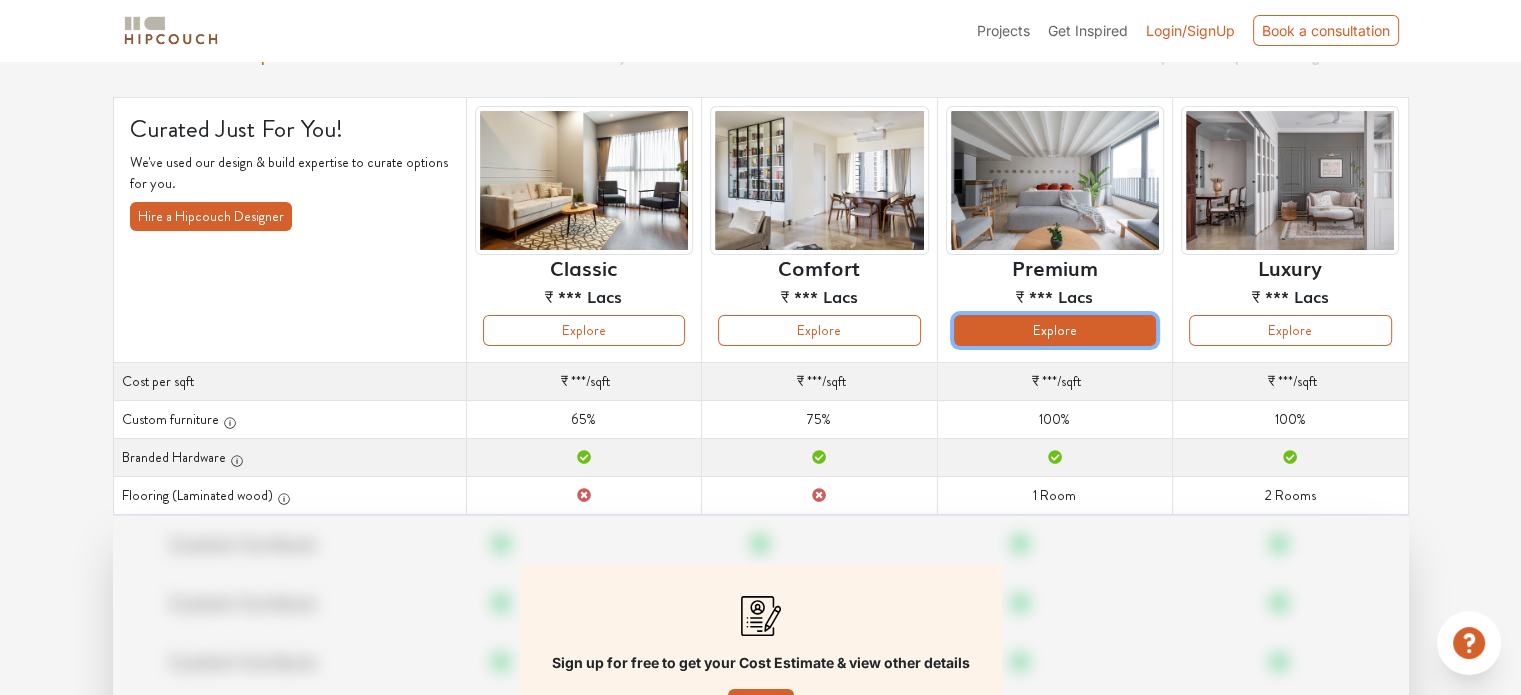 click on "Explore" at bounding box center (1055, 330) 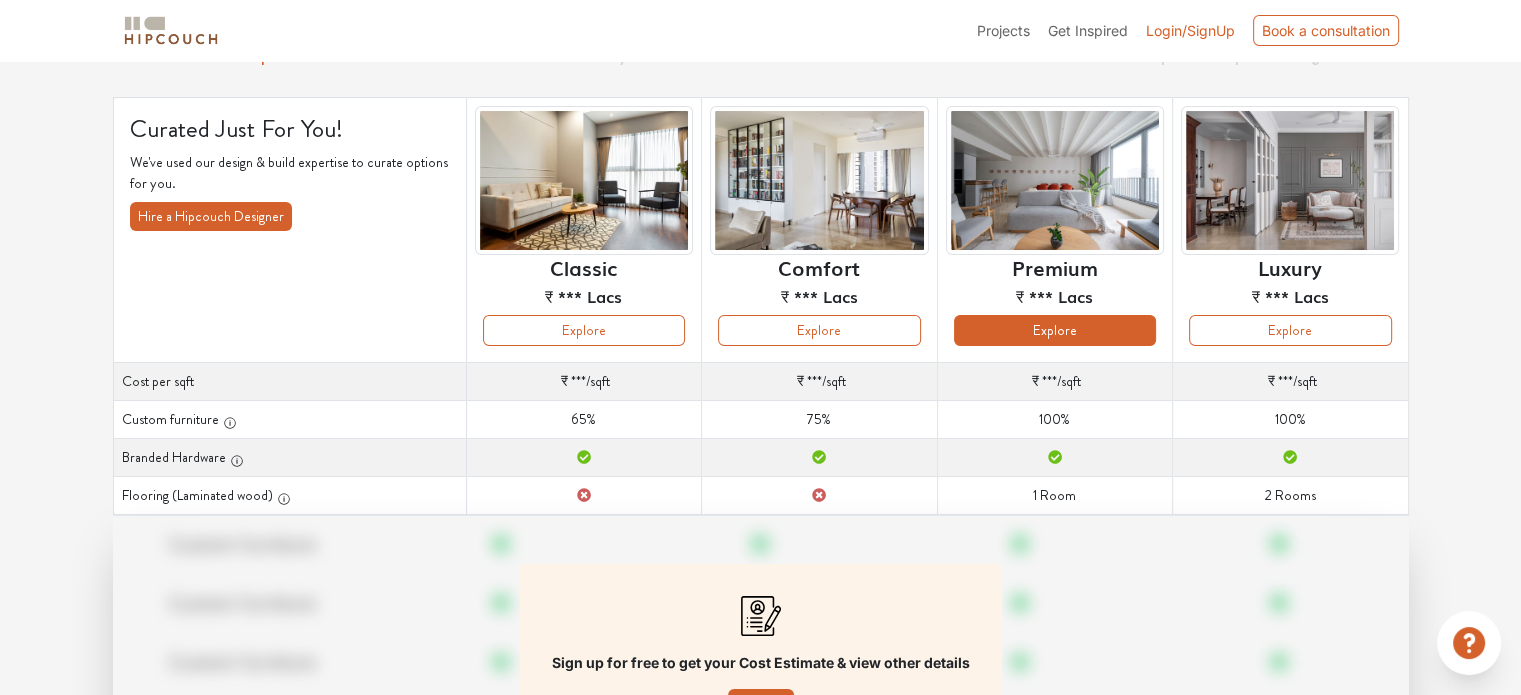 scroll, scrollTop: 60, scrollLeft: 0, axis: vertical 